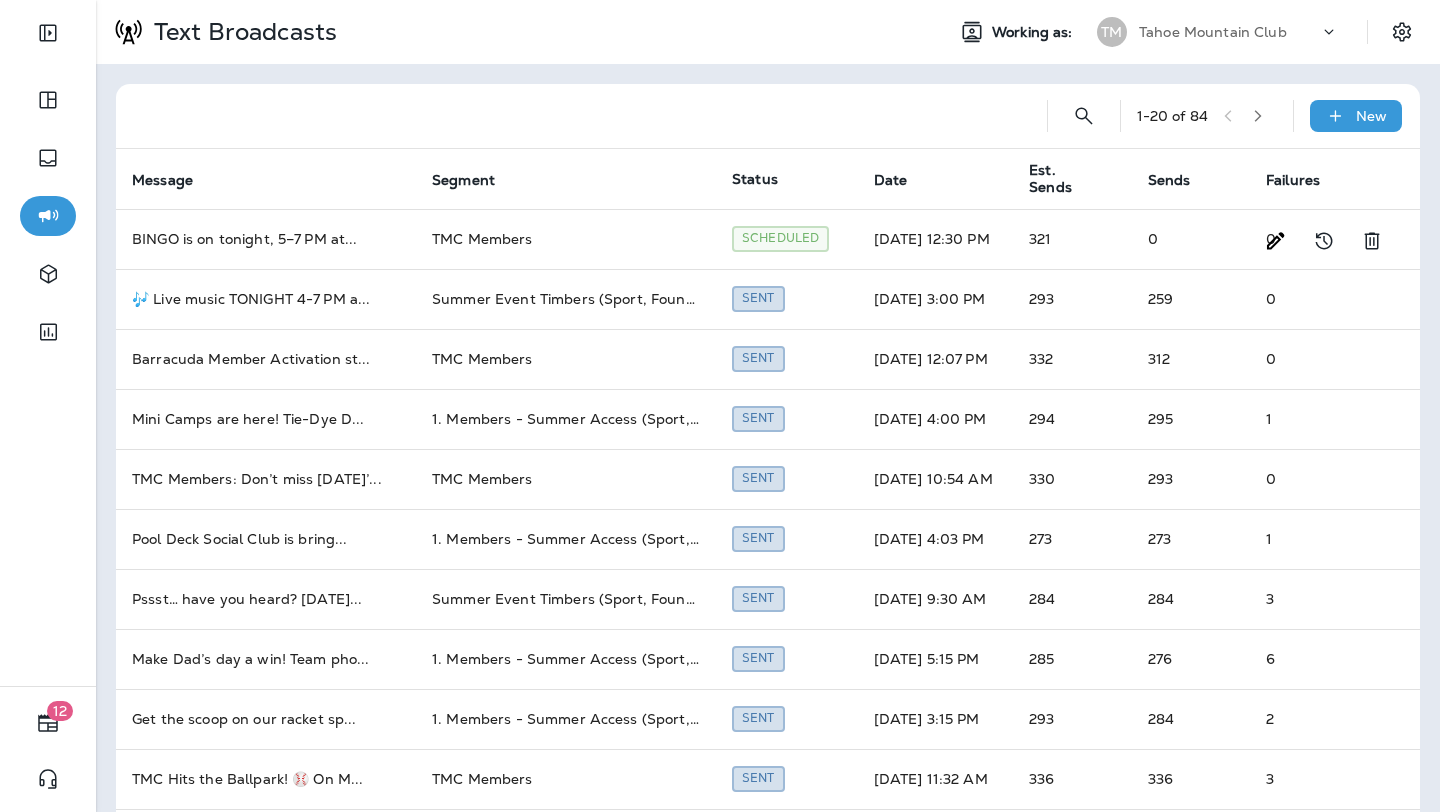 scroll, scrollTop: 0, scrollLeft: 0, axis: both 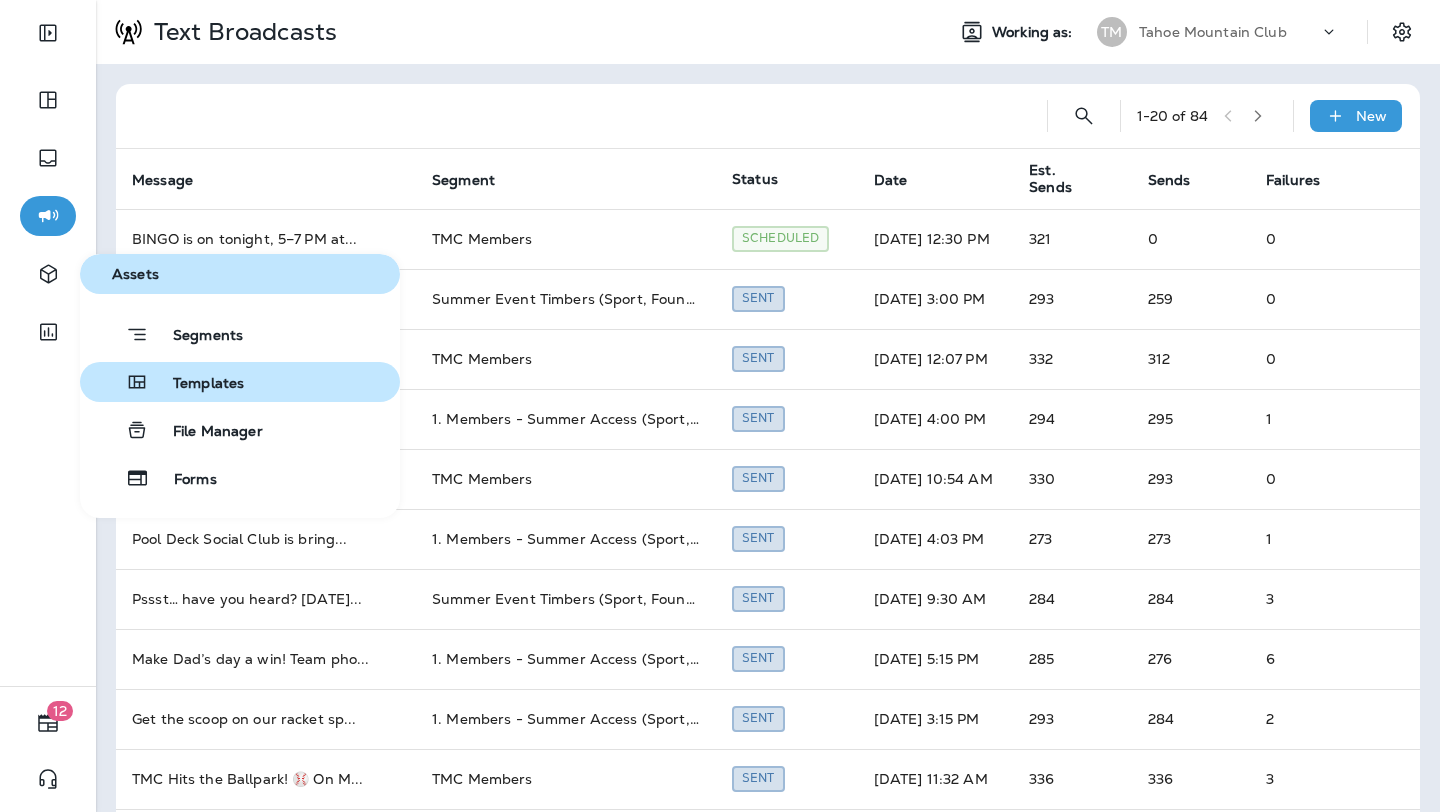 click on "Templates" at bounding box center (196, 384) 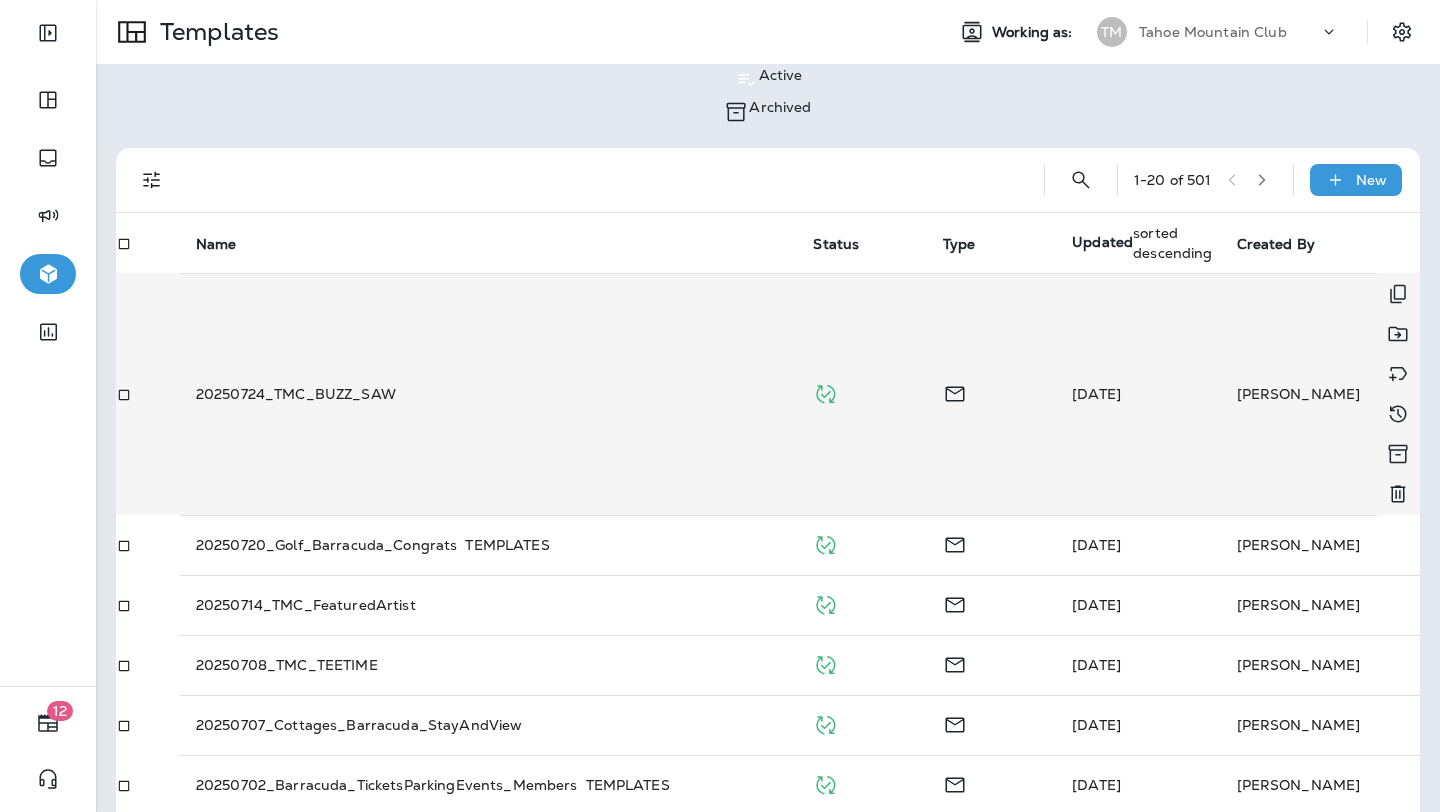 click on "20250724_TMC_BUZZ_SAW" at bounding box center (296, 394) 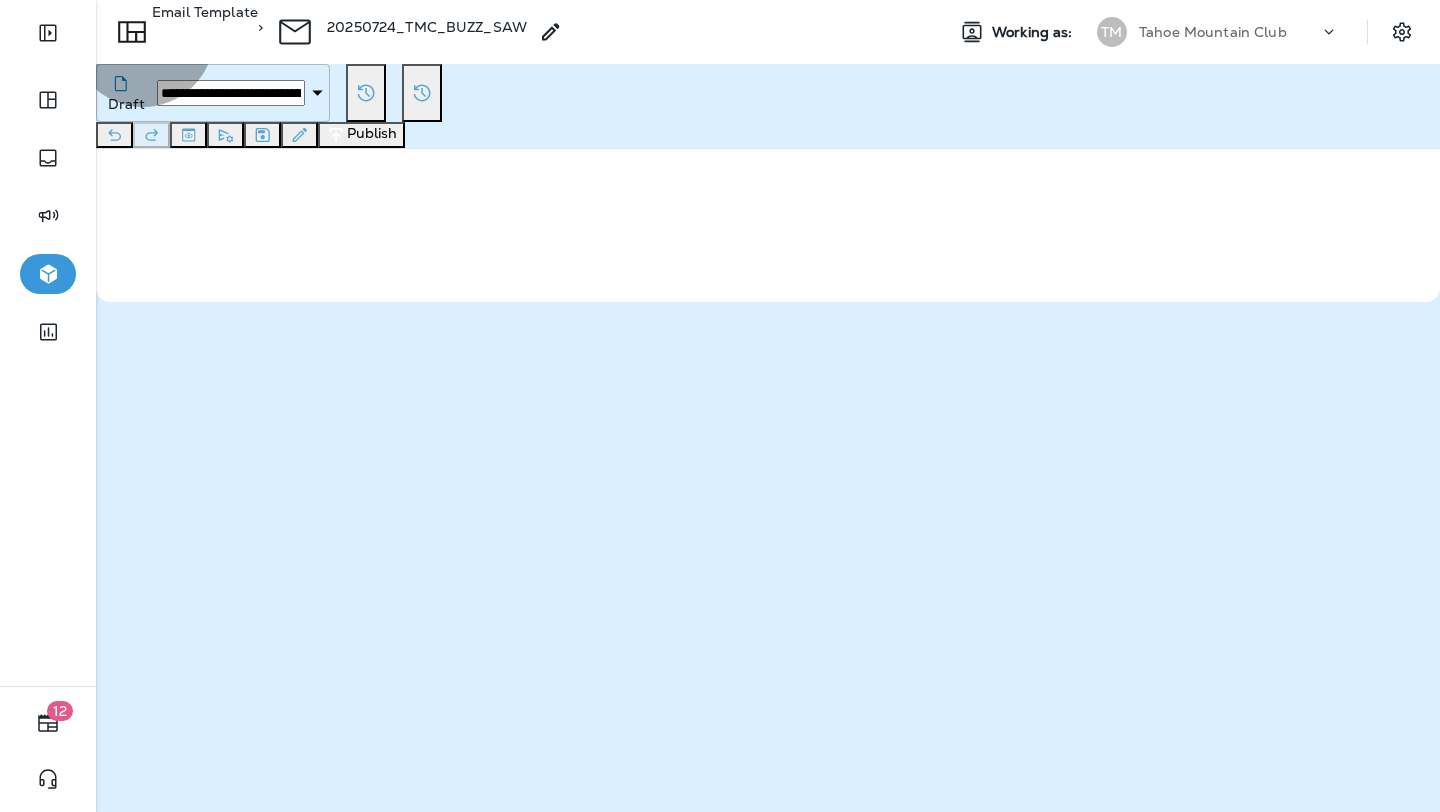 click on "Publish" at bounding box center [361, 135] 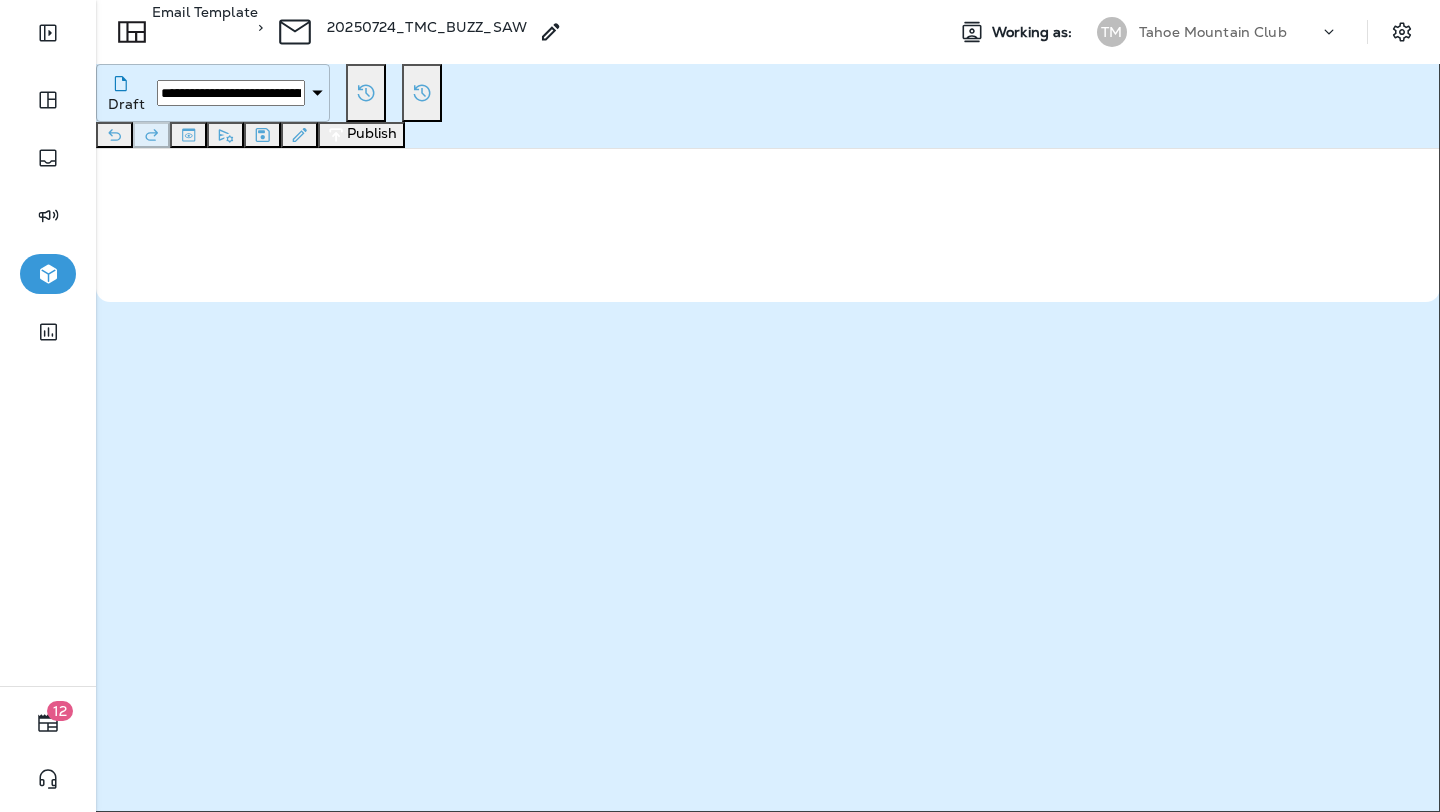 click on "Publish" at bounding box center (679, 393) 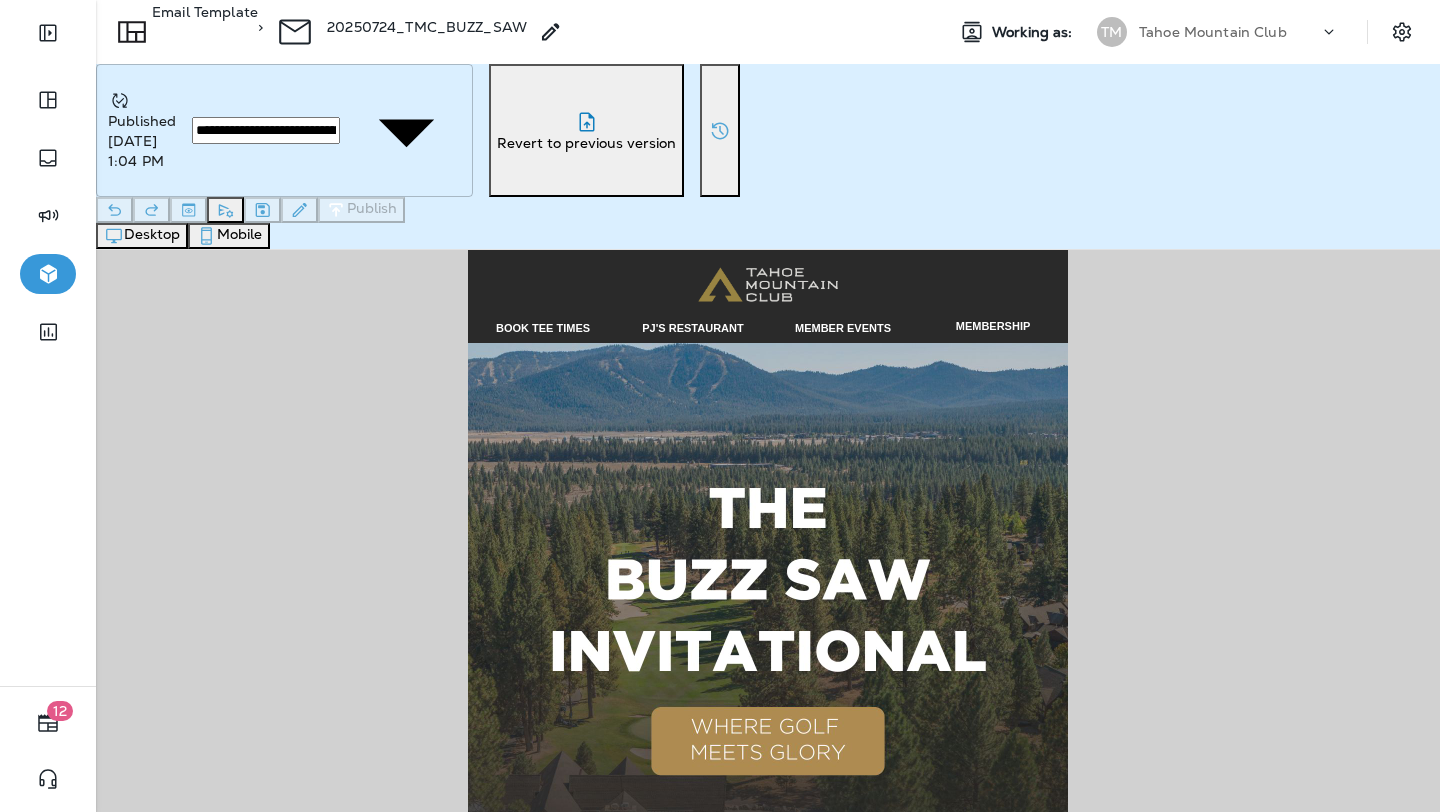 scroll, scrollTop: 0, scrollLeft: 0, axis: both 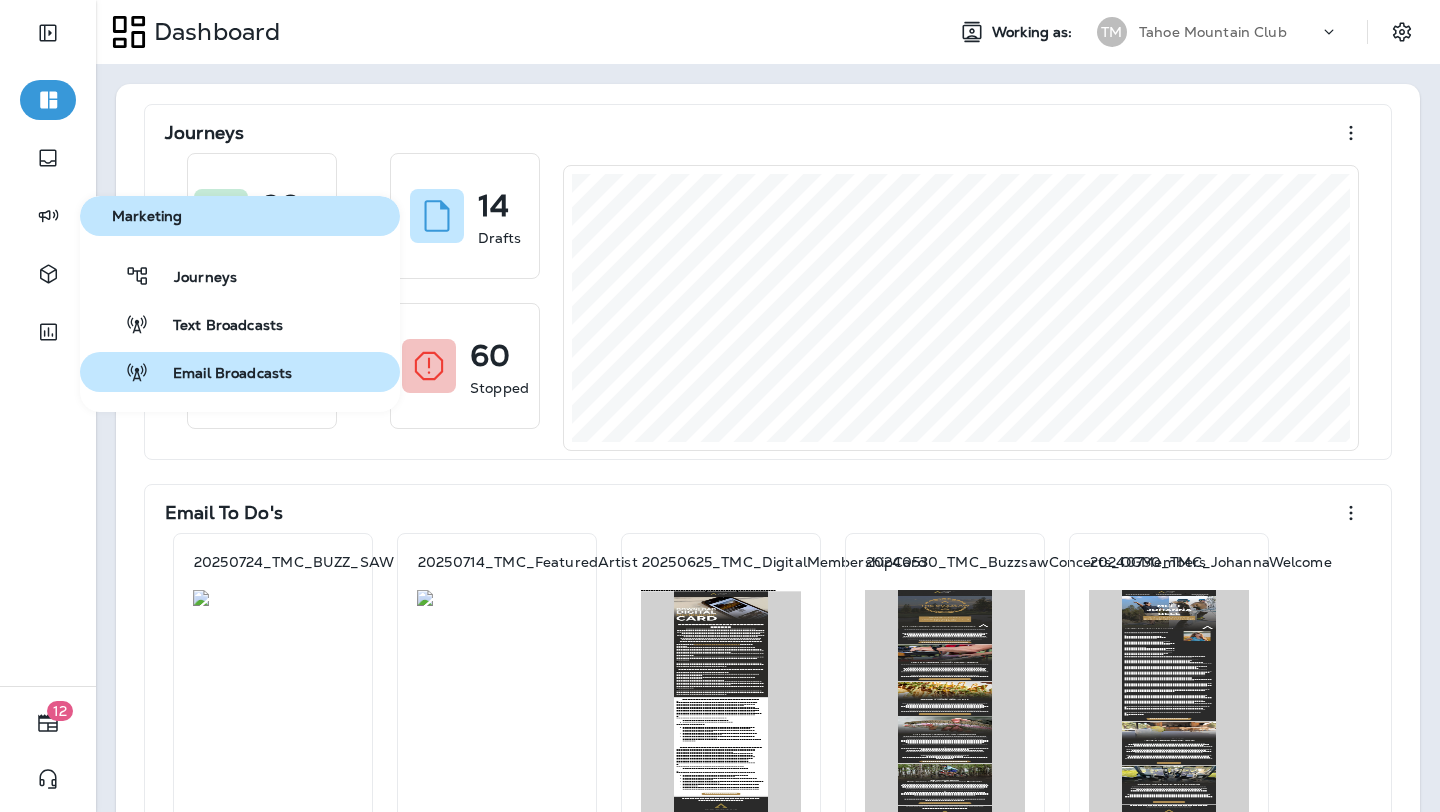 click on "Email Broadcasts" at bounding box center [220, 374] 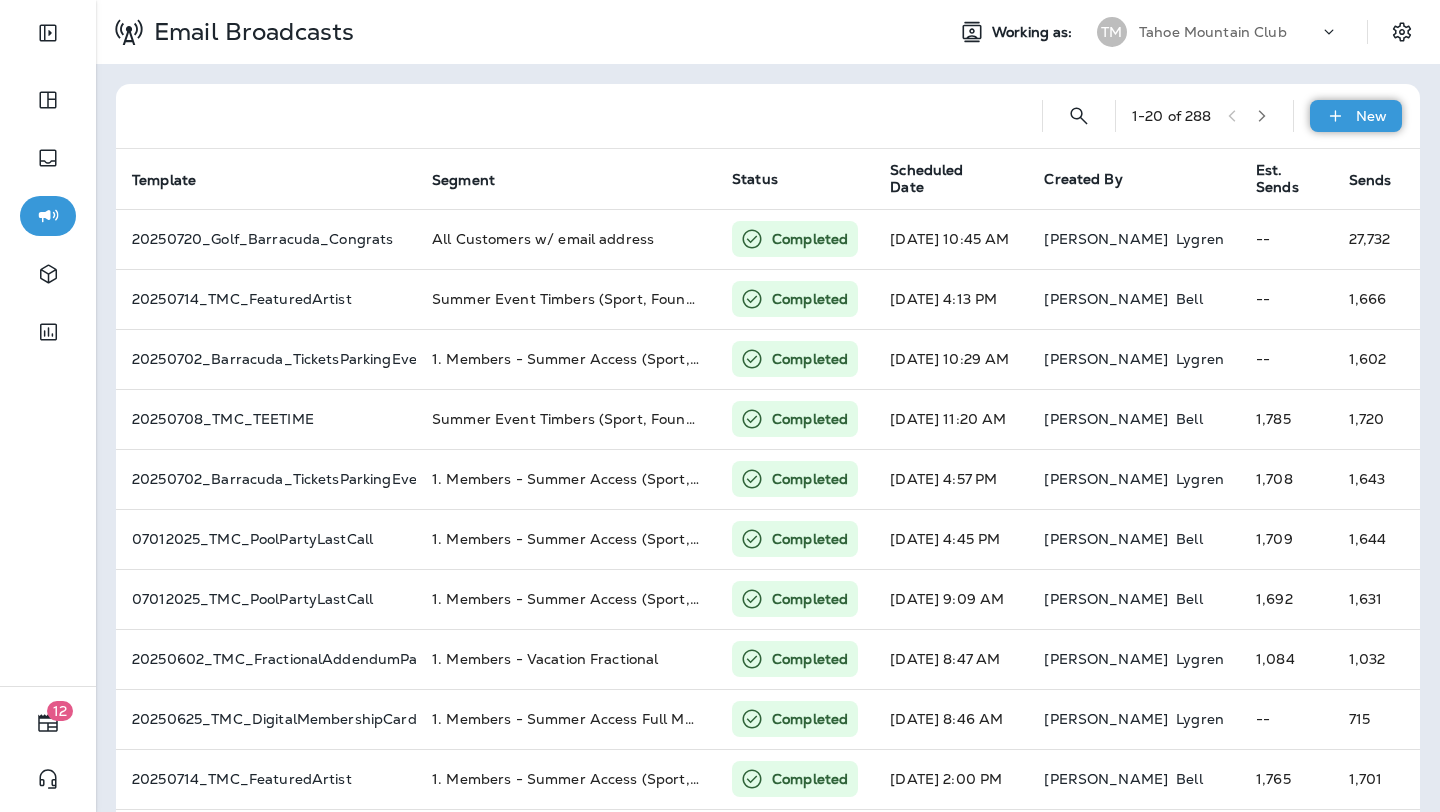 click on "New" at bounding box center (1356, 116) 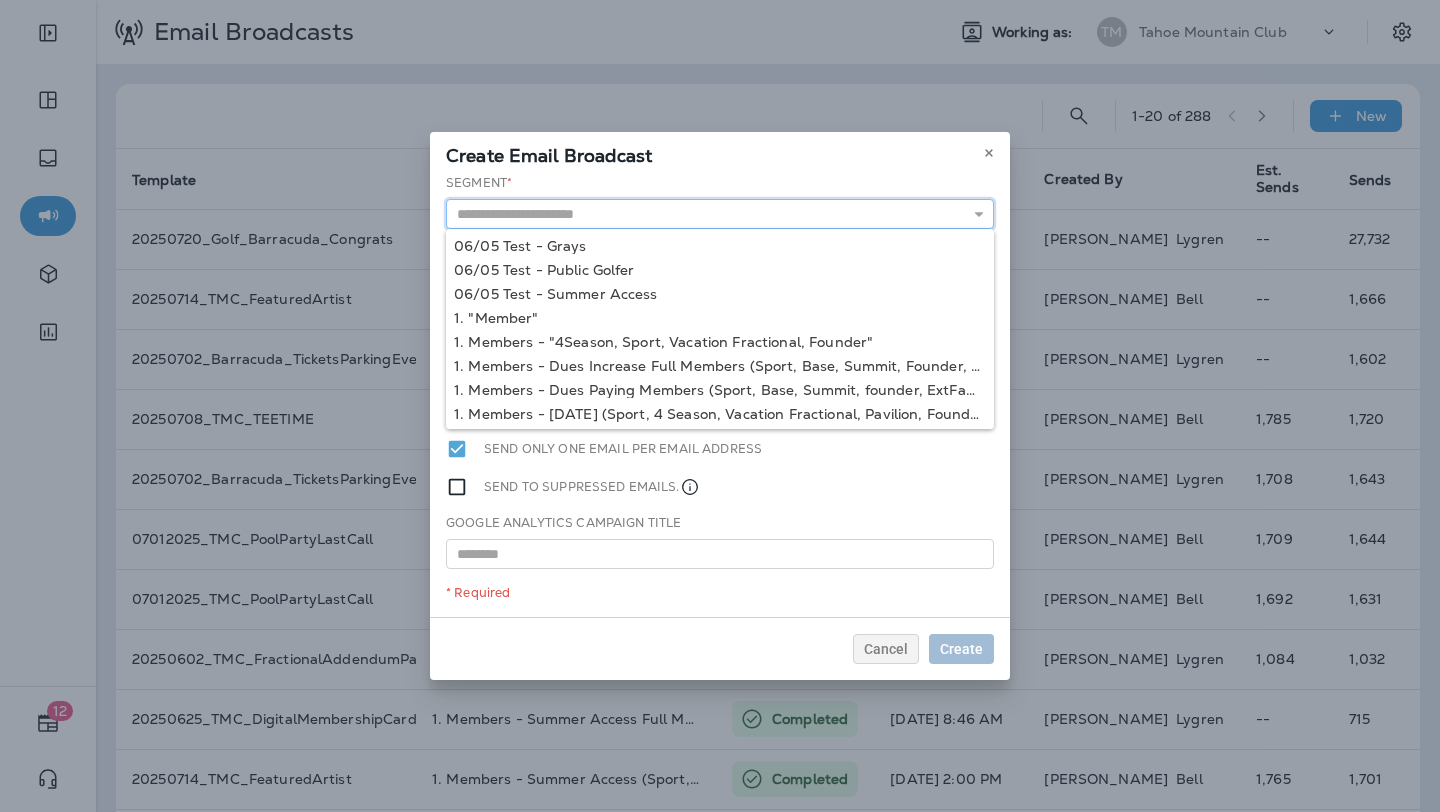click at bounding box center (720, 214) 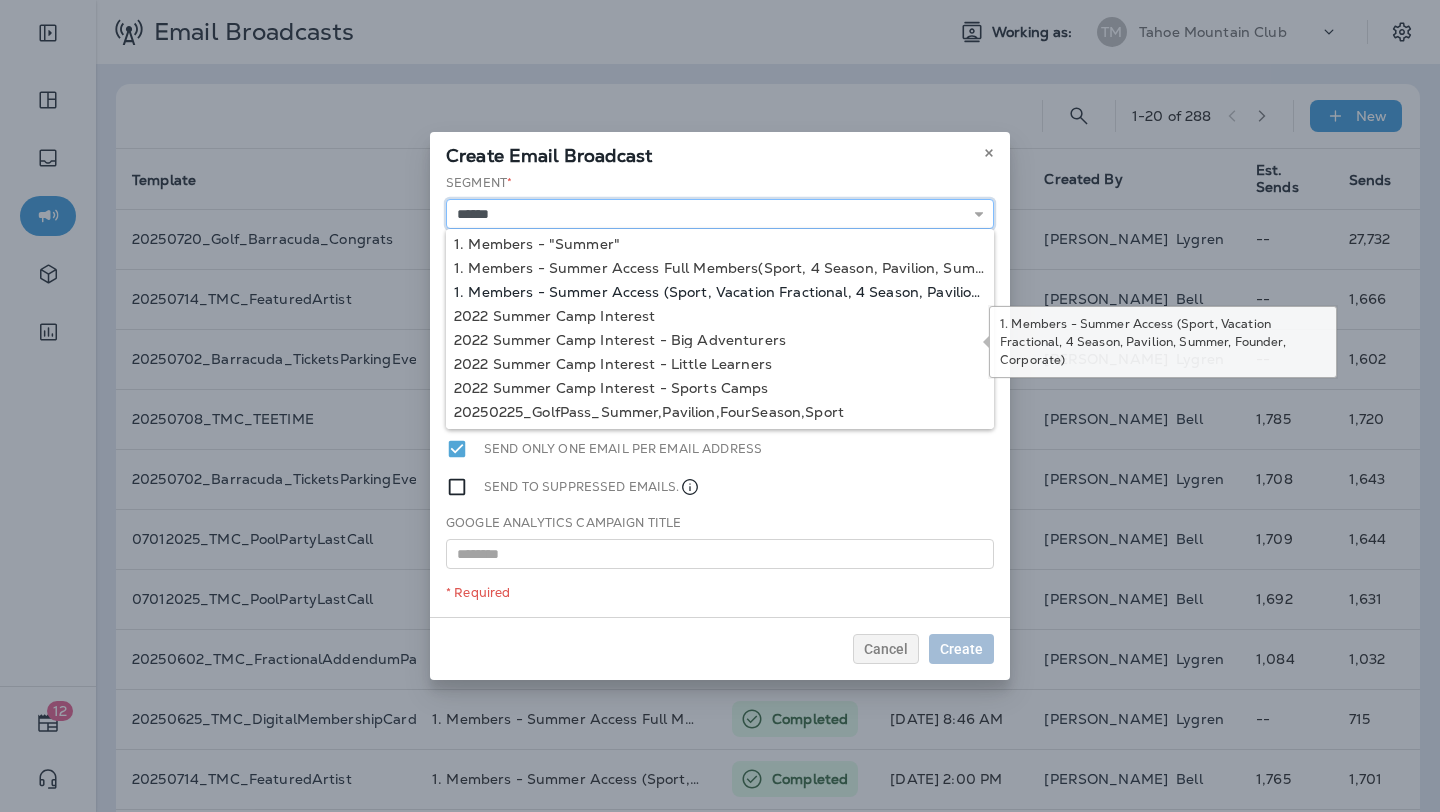 scroll, scrollTop: 146, scrollLeft: 0, axis: vertical 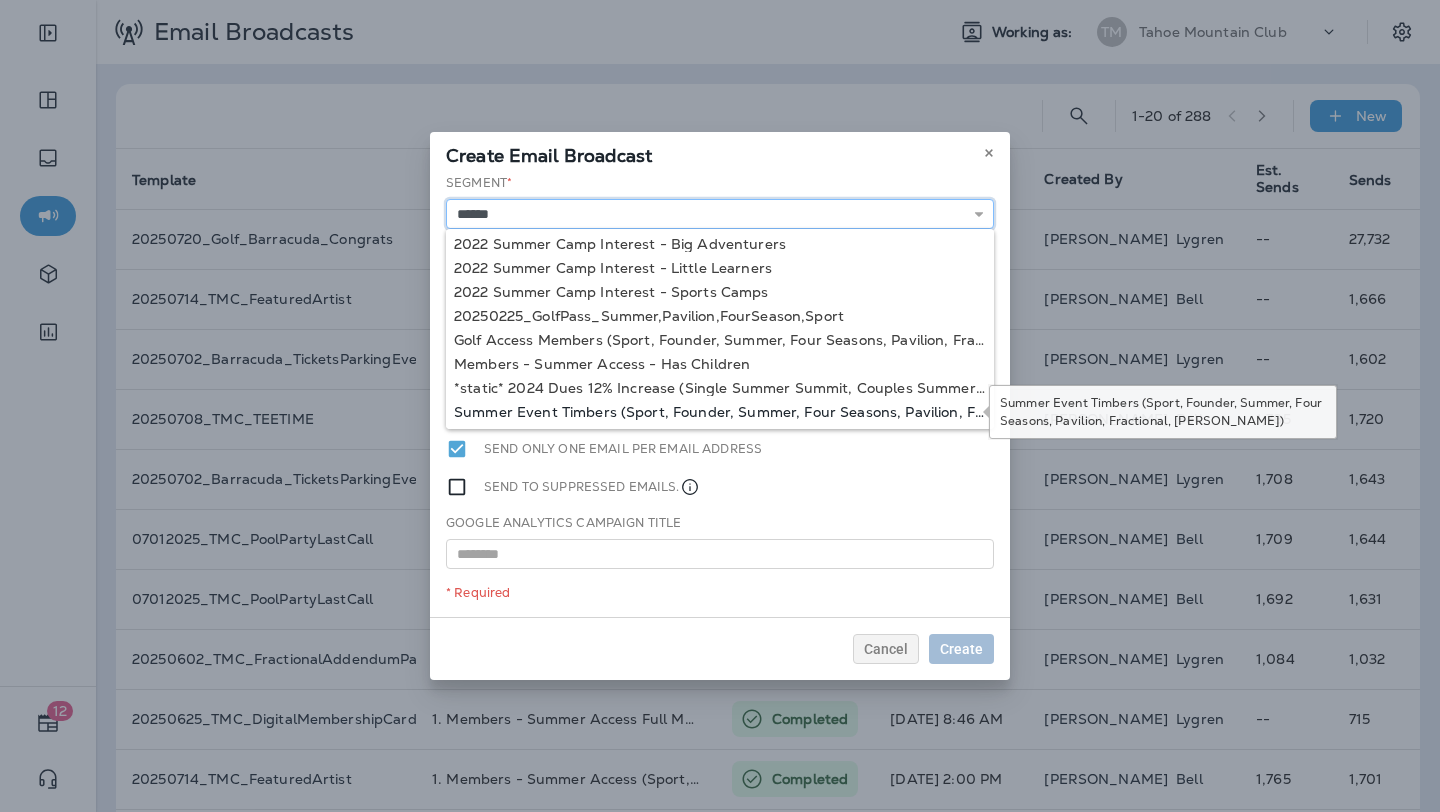 type on "**********" 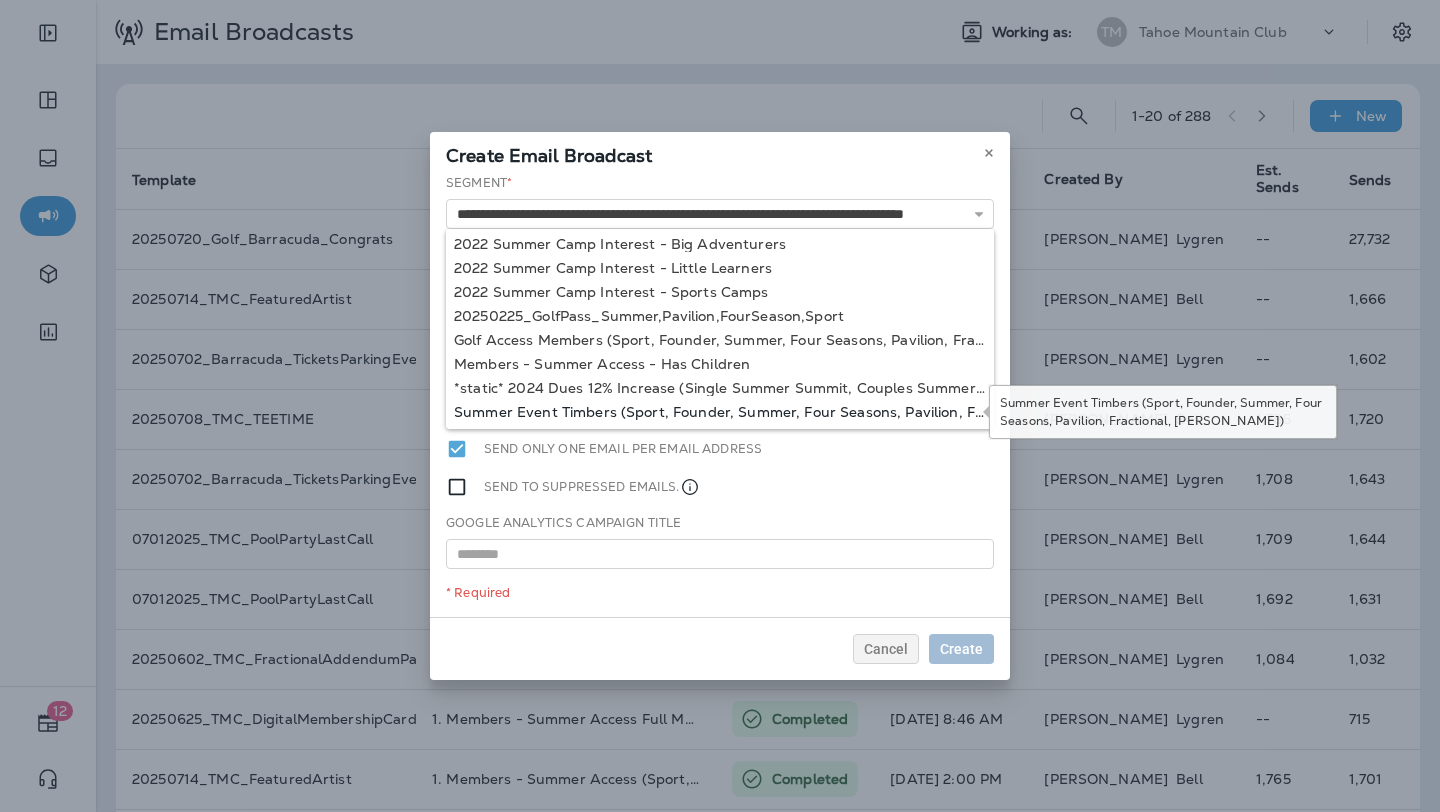 click on "**********" at bounding box center (720, 395) 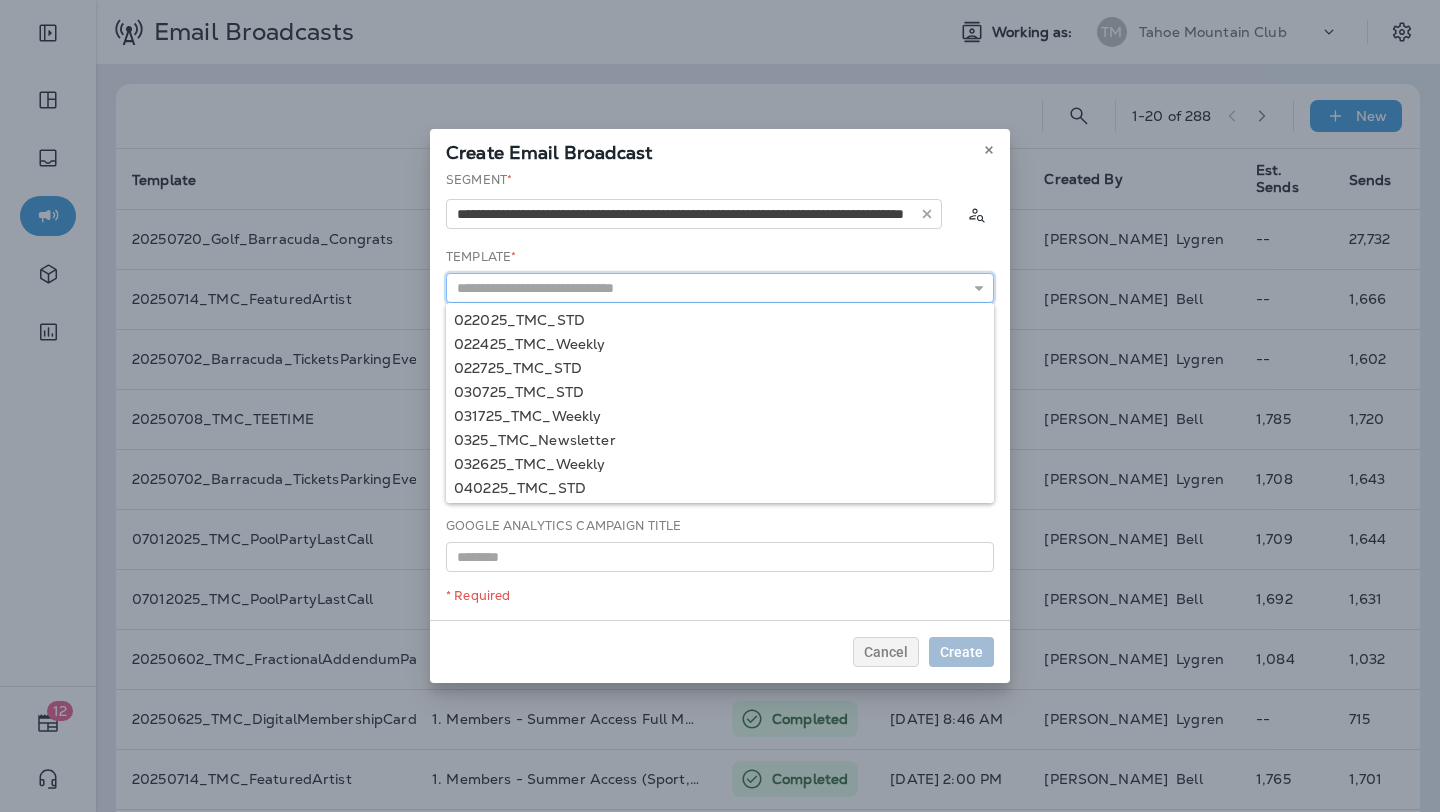 click at bounding box center (720, 288) 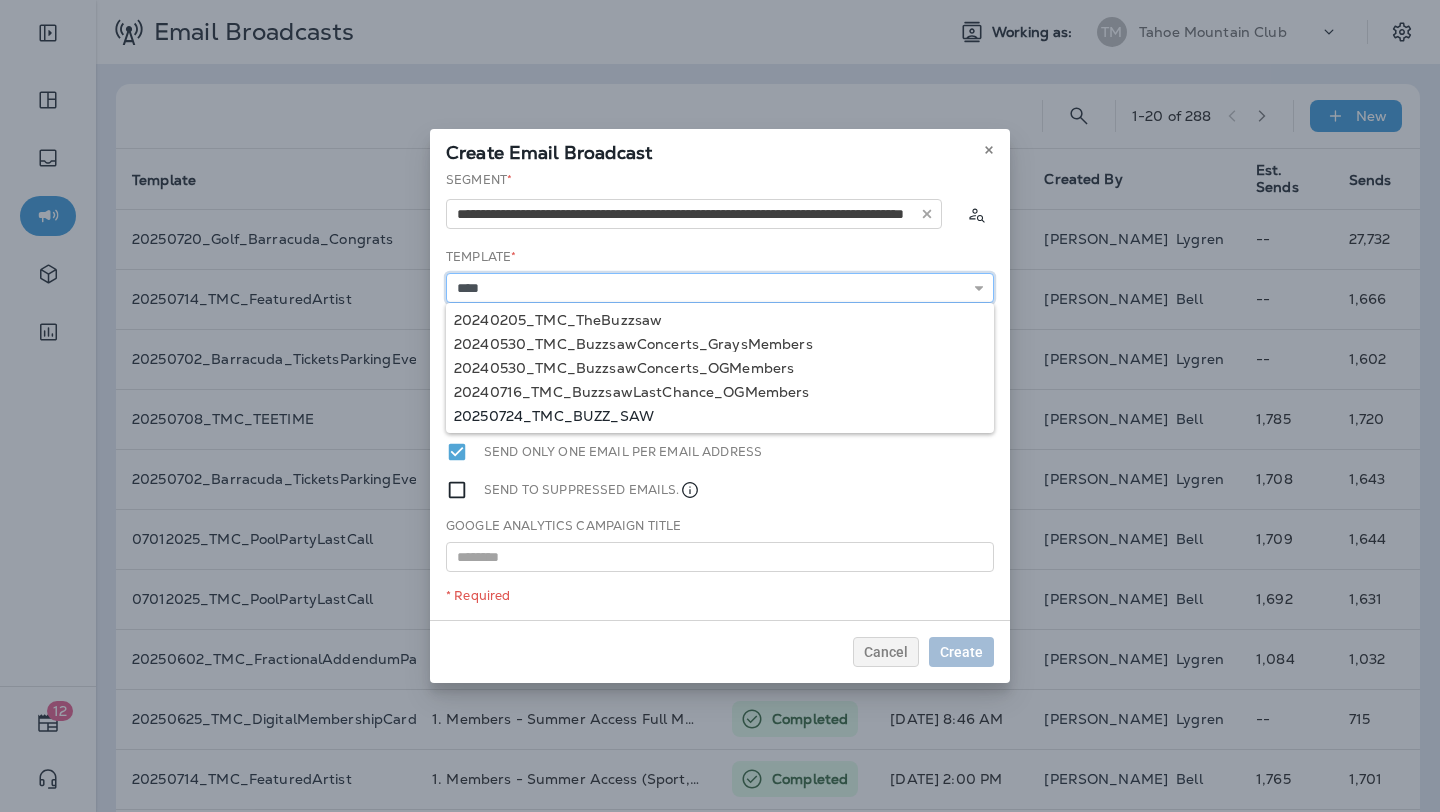 type on "**********" 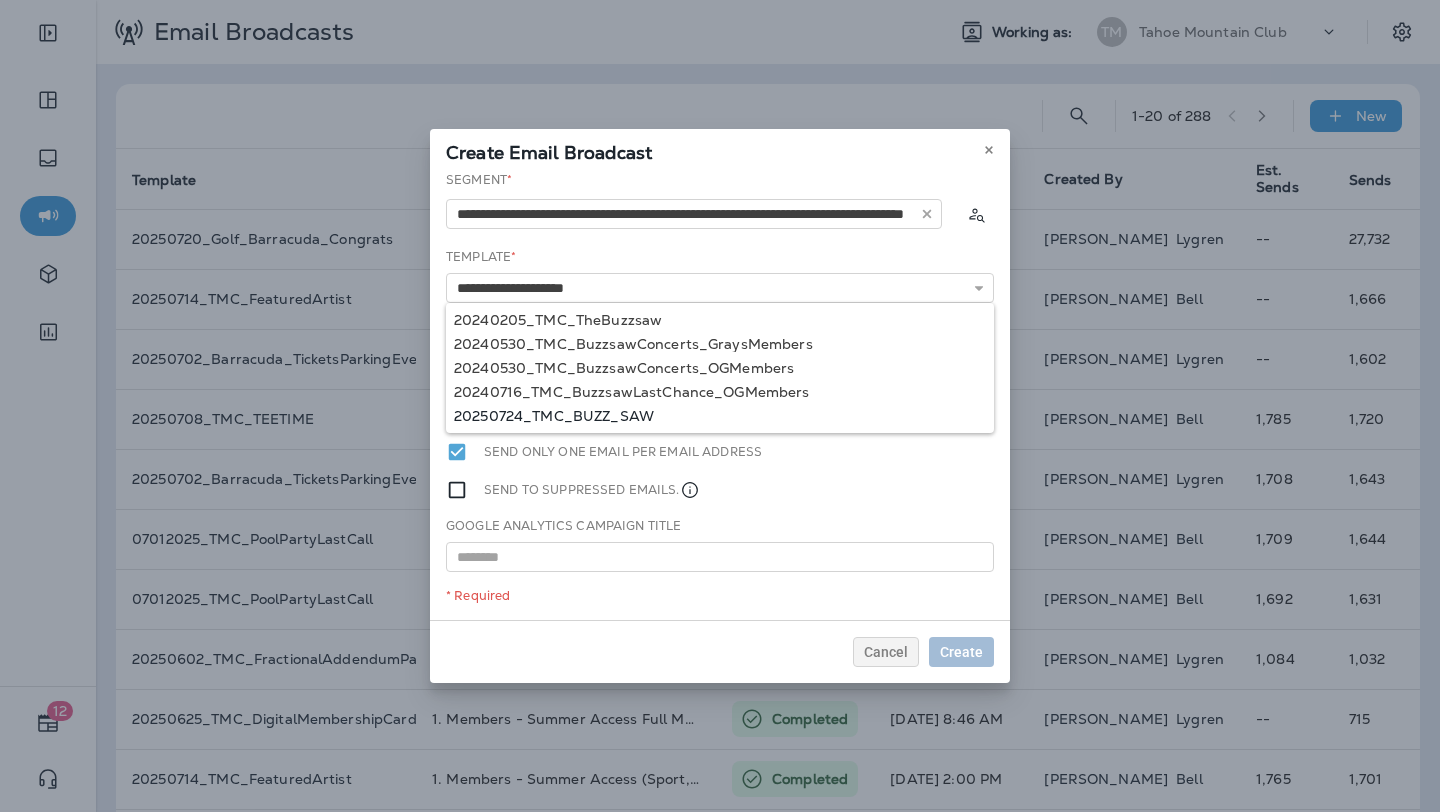 click on "**********" at bounding box center (720, 395) 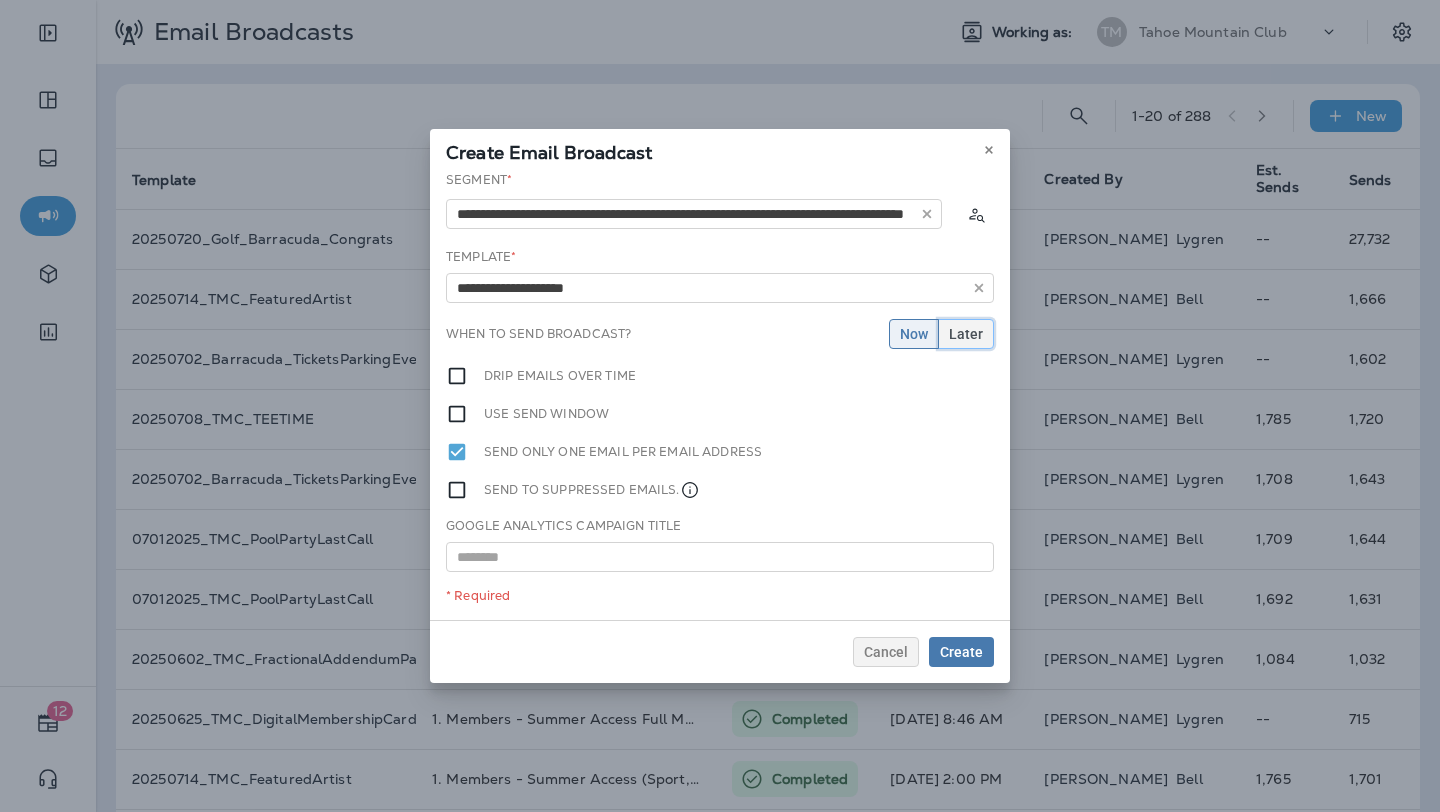 click on "Later" at bounding box center (966, 334) 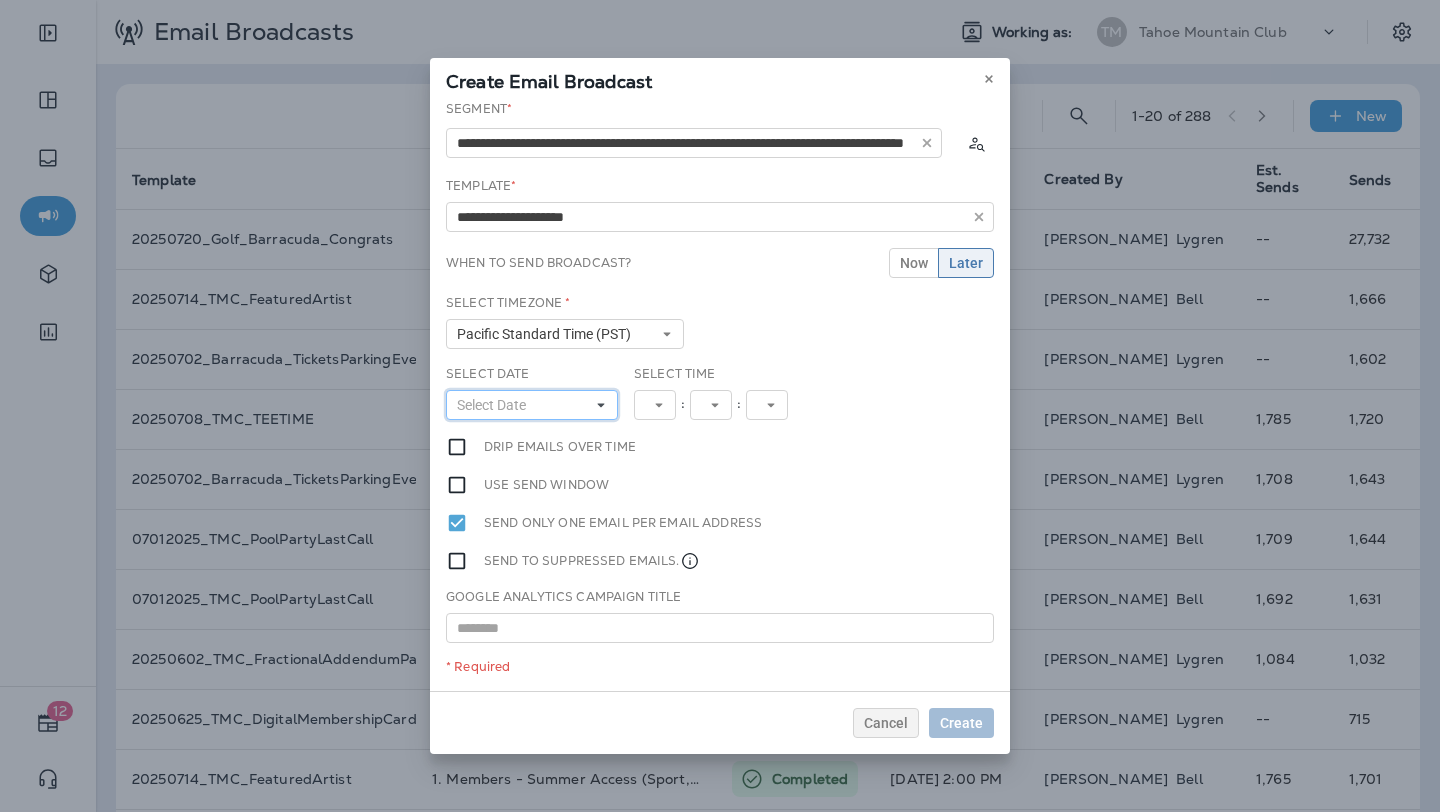 click on "Select Date" at bounding box center (532, 405) 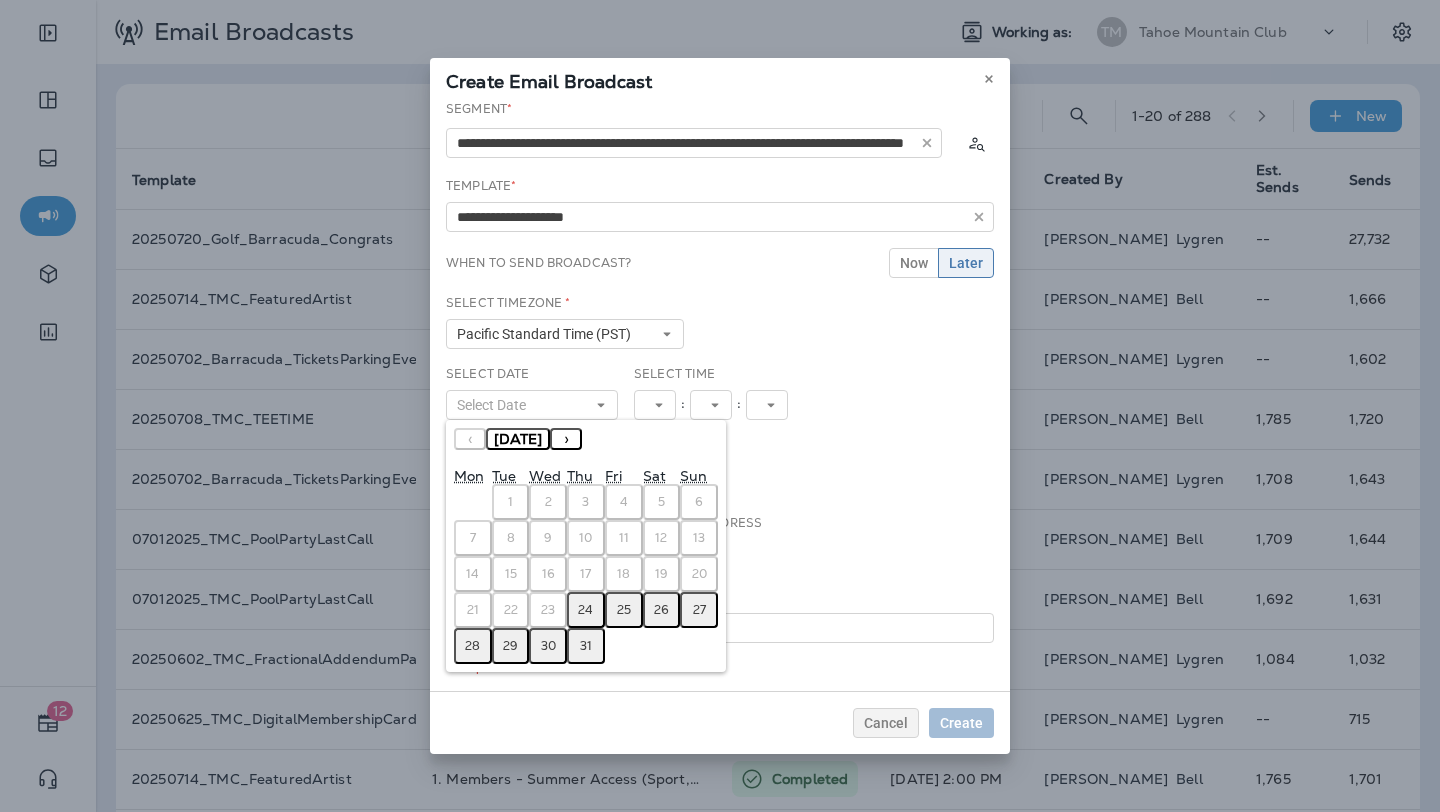 click on "25" at bounding box center (624, 610) 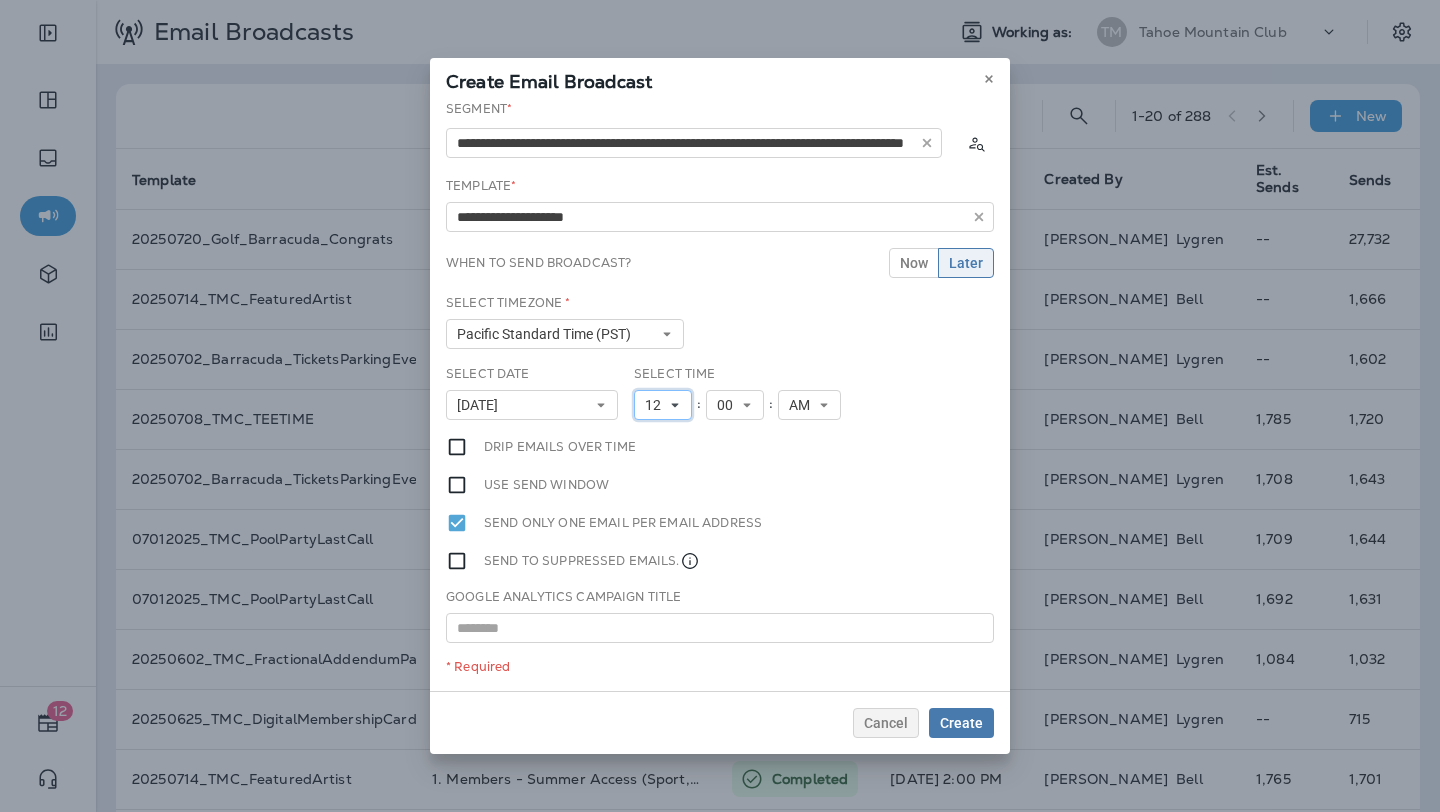 click 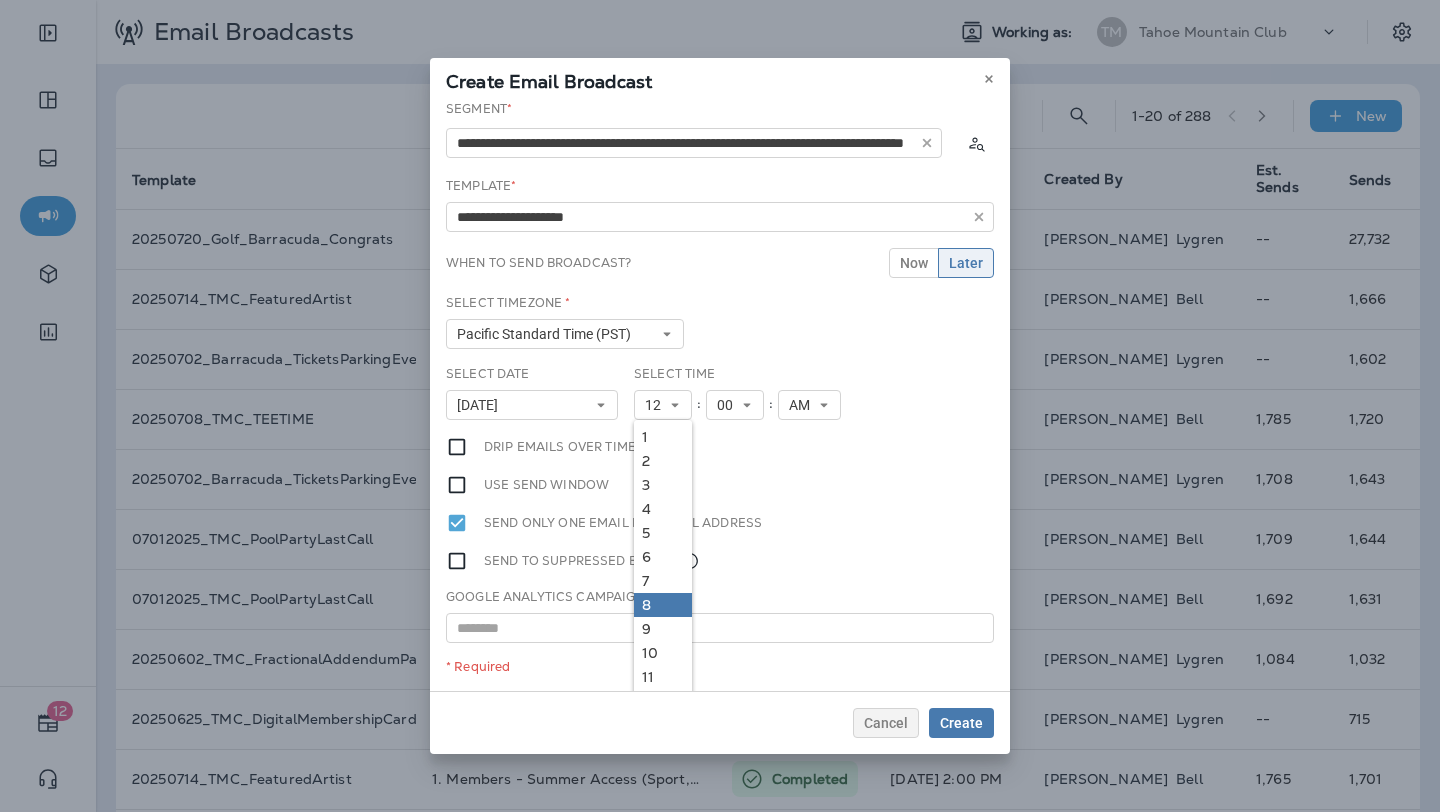 click on "8" at bounding box center [663, 605] 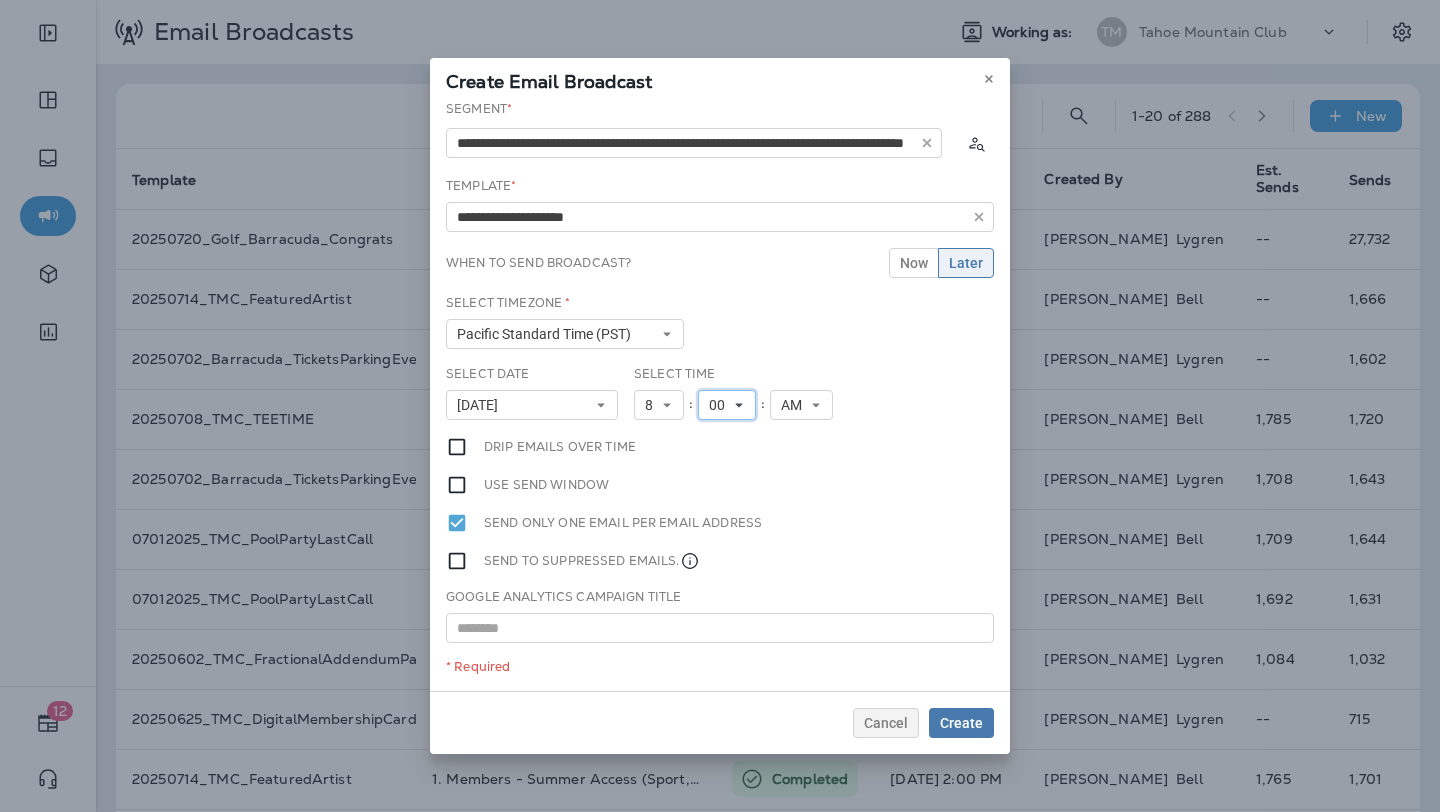 click 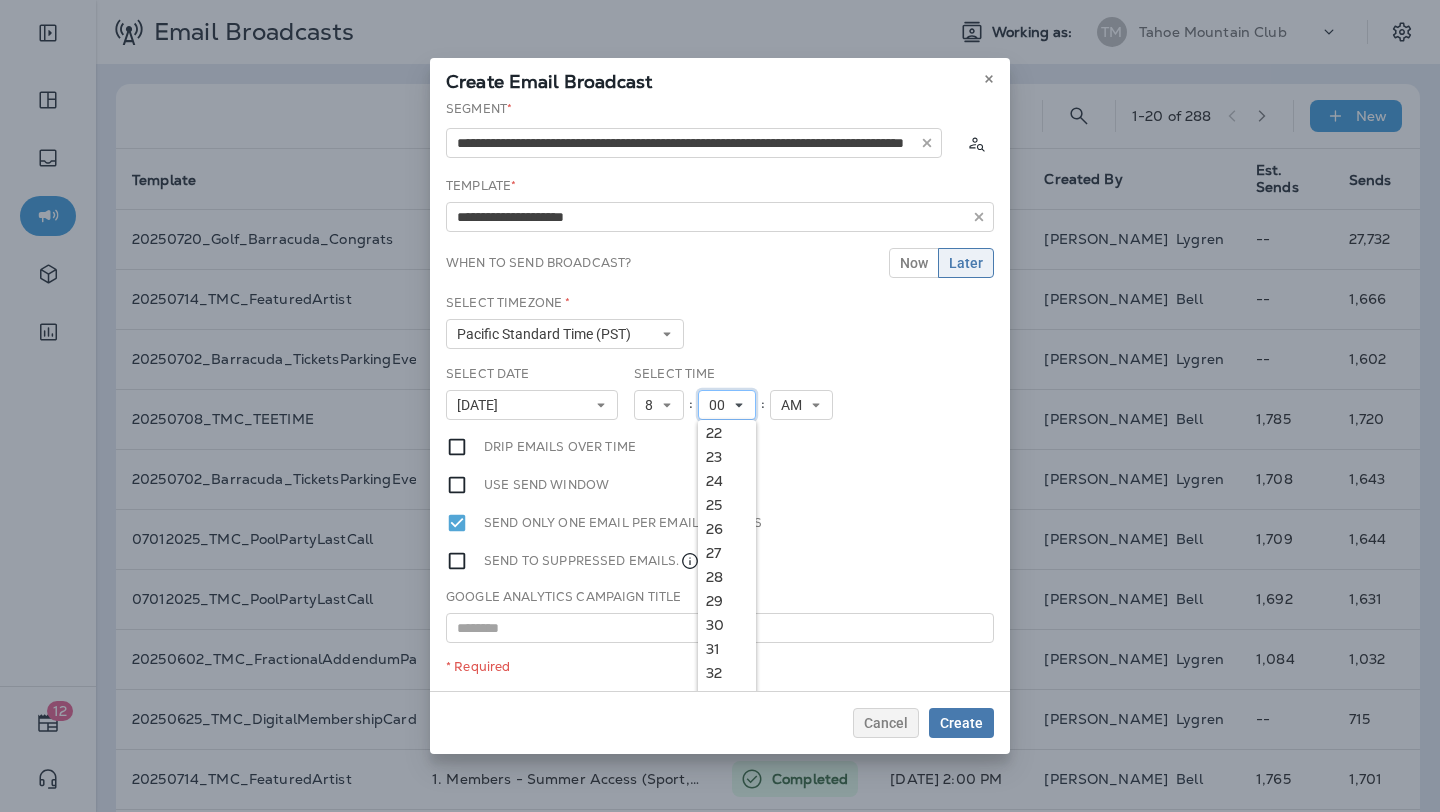 scroll, scrollTop: 537, scrollLeft: 0, axis: vertical 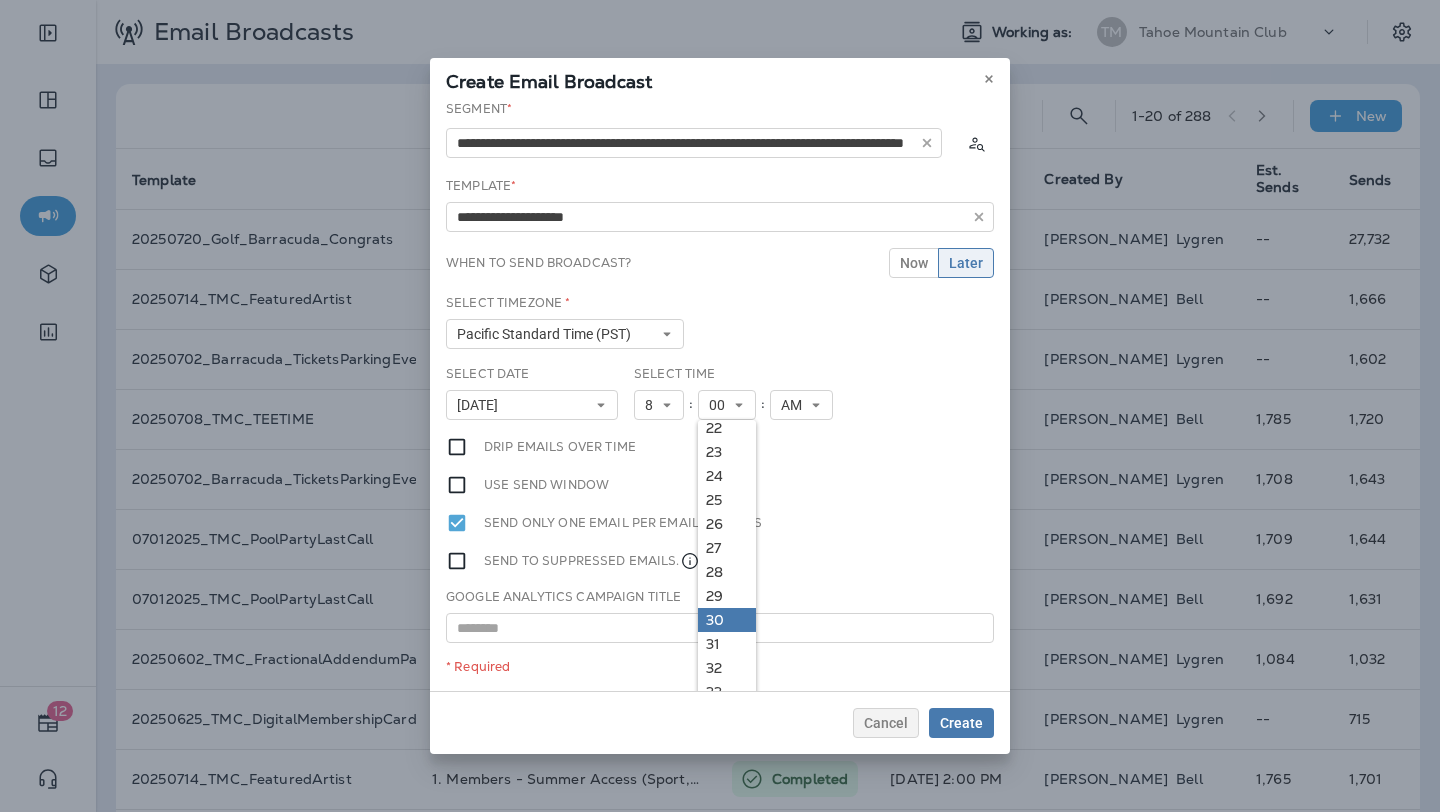 click on "30" at bounding box center (727, 620) 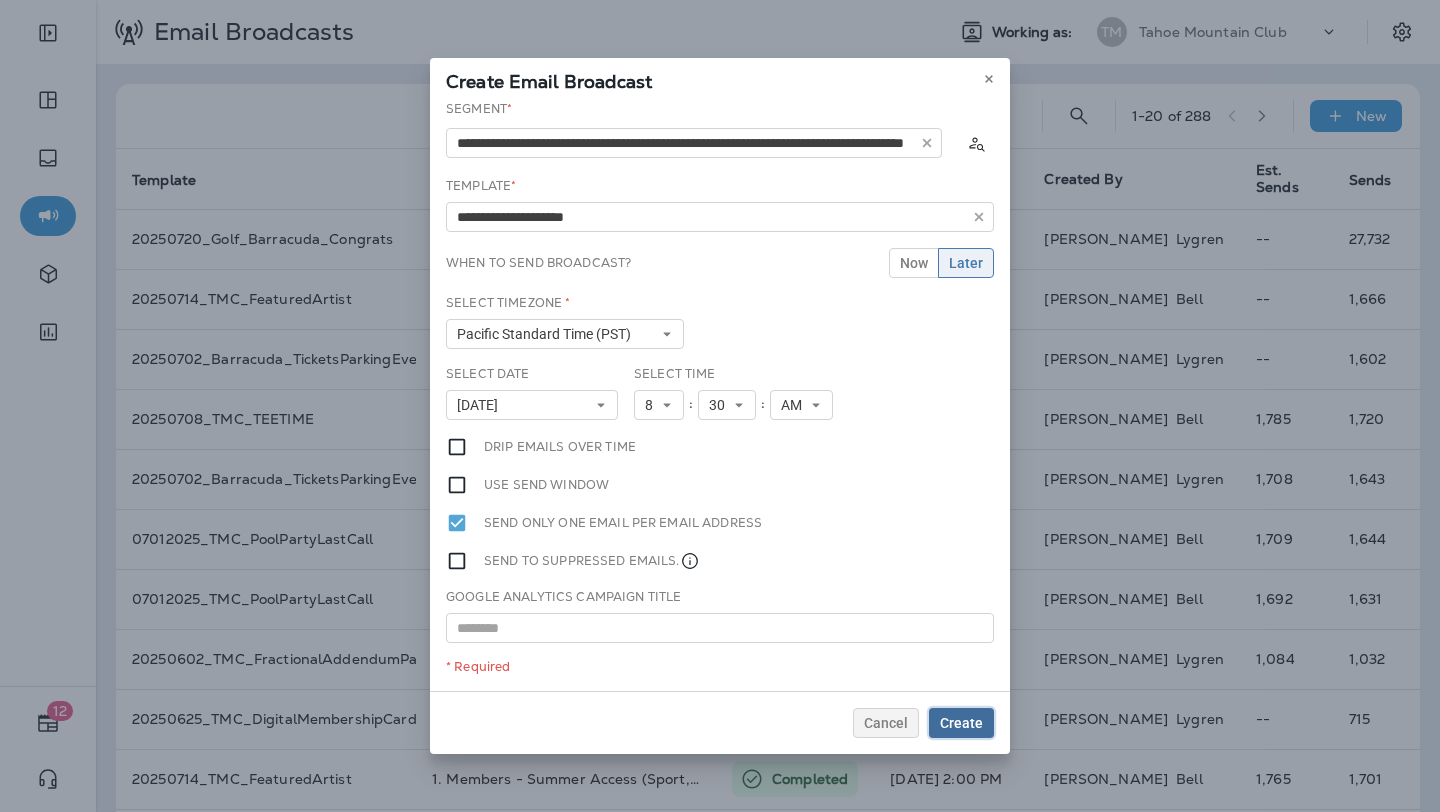 click on "Create" at bounding box center (961, 723) 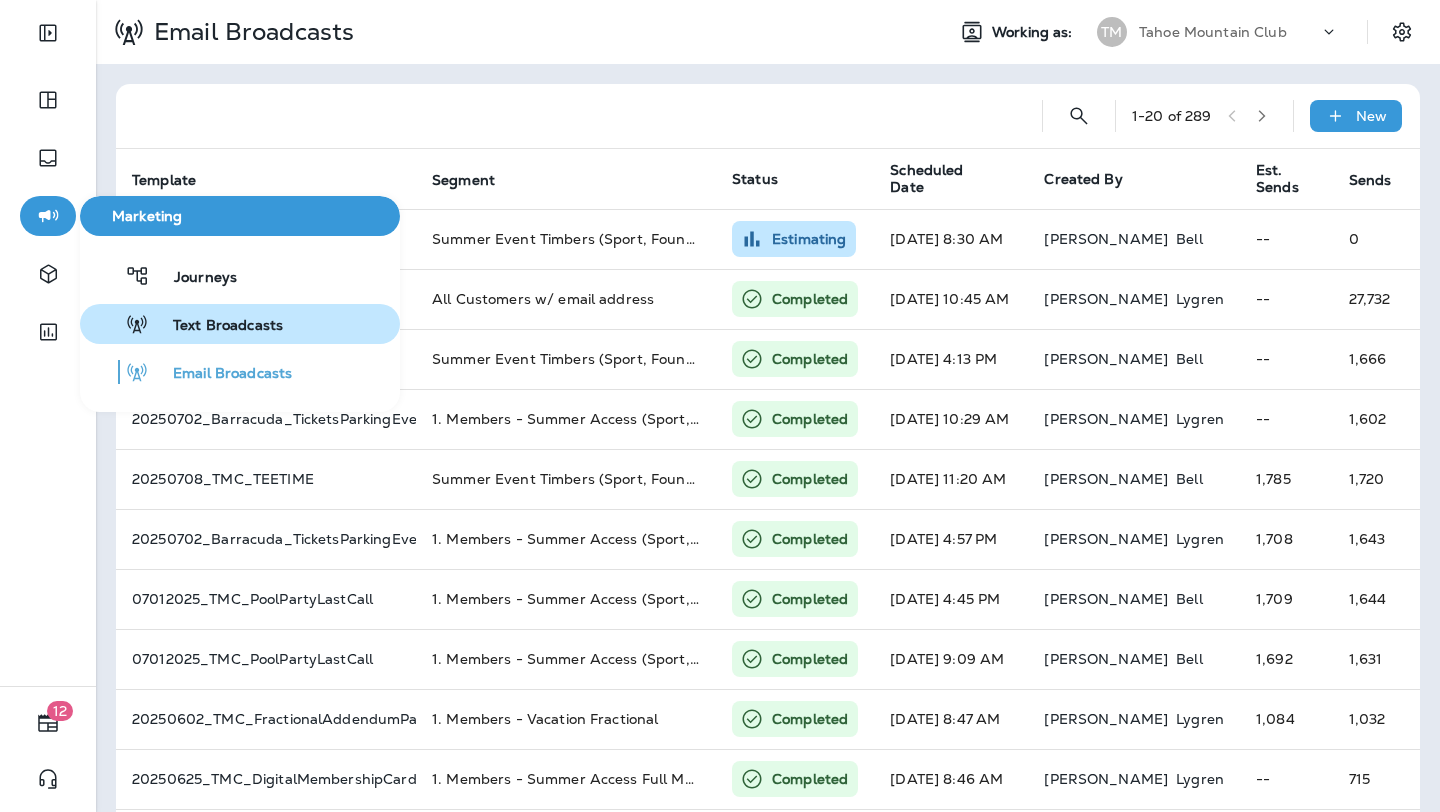 click on "Text Broadcasts" at bounding box center (216, 326) 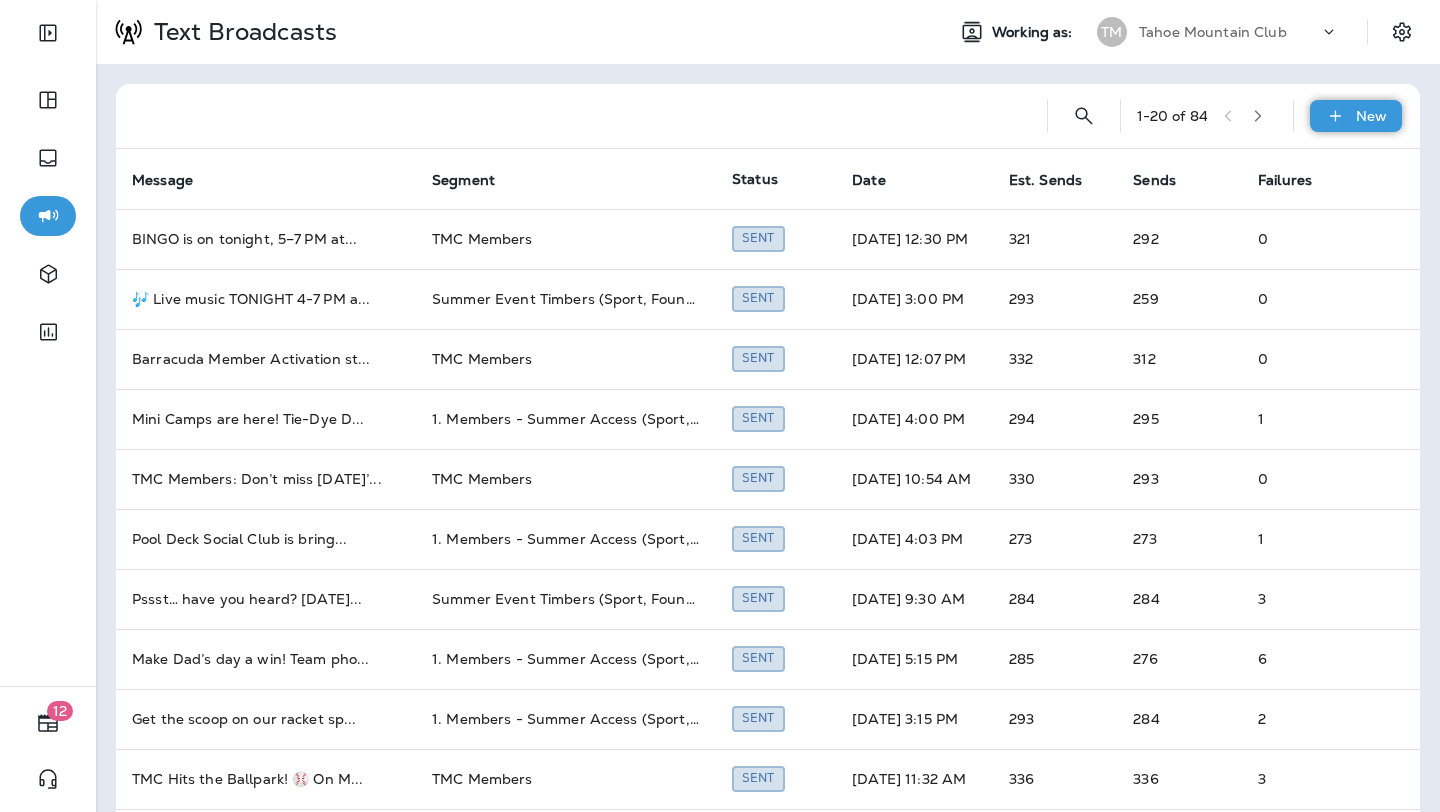 click on "New" at bounding box center [1371, 116] 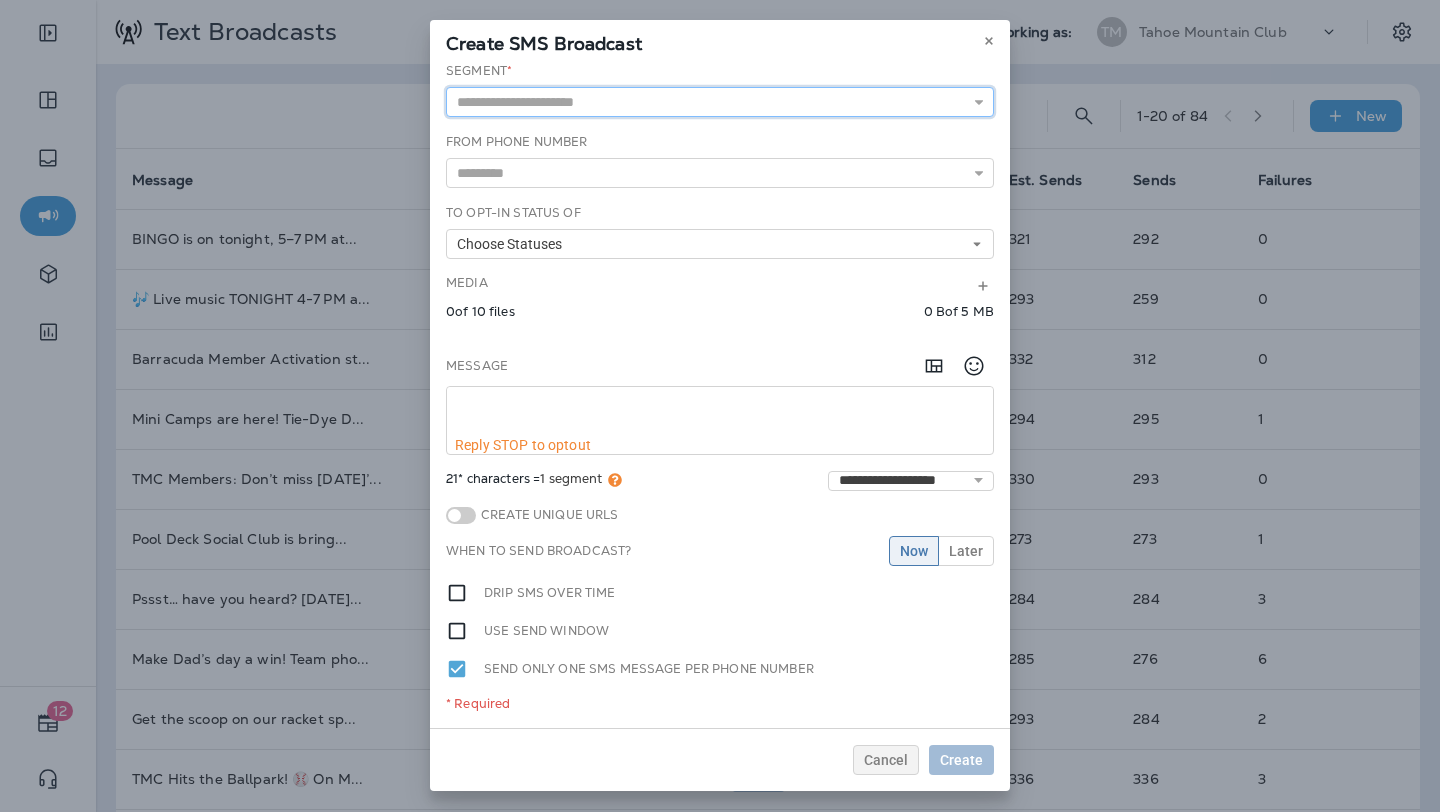 click at bounding box center (720, 102) 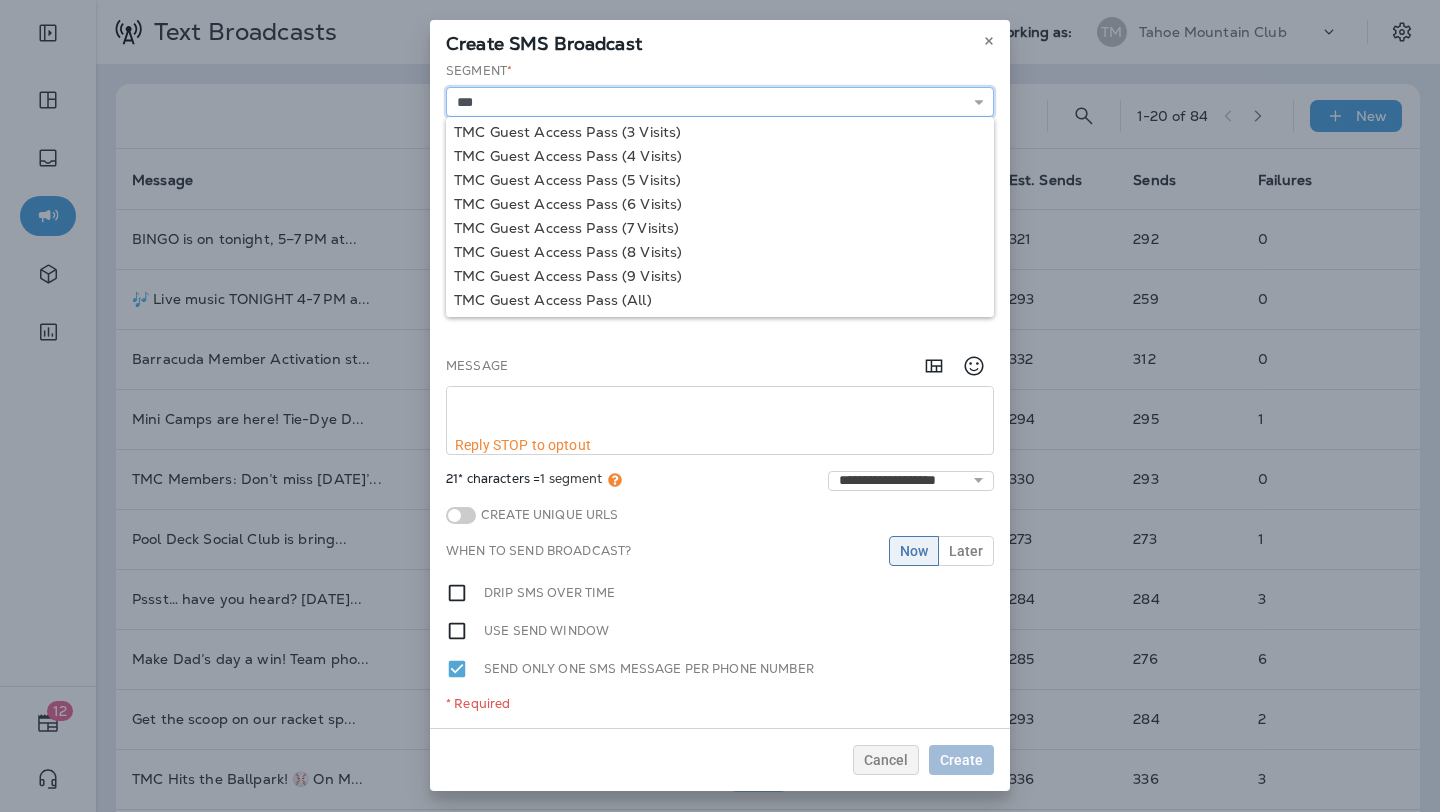 scroll, scrollTop: 410, scrollLeft: 0, axis: vertical 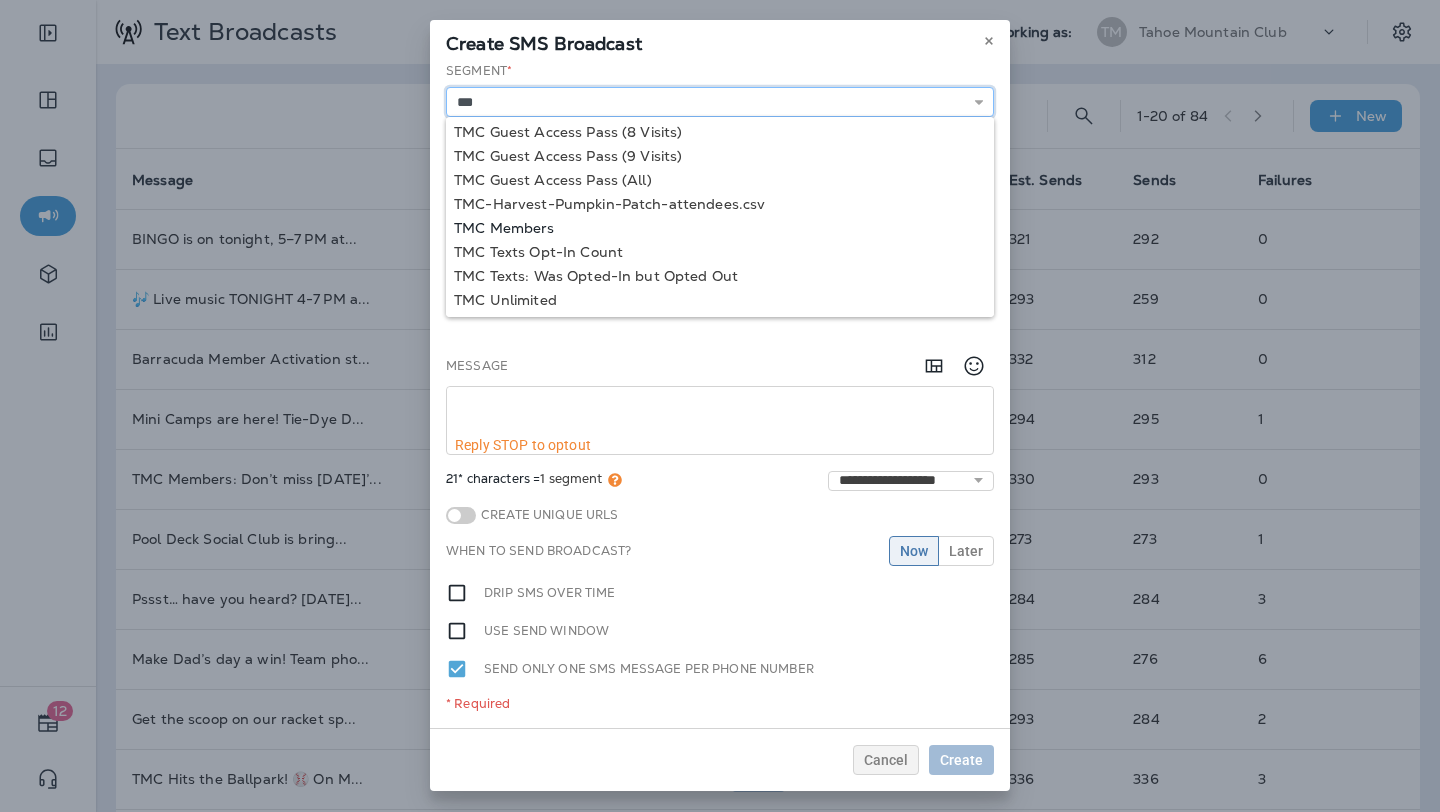 type on "**********" 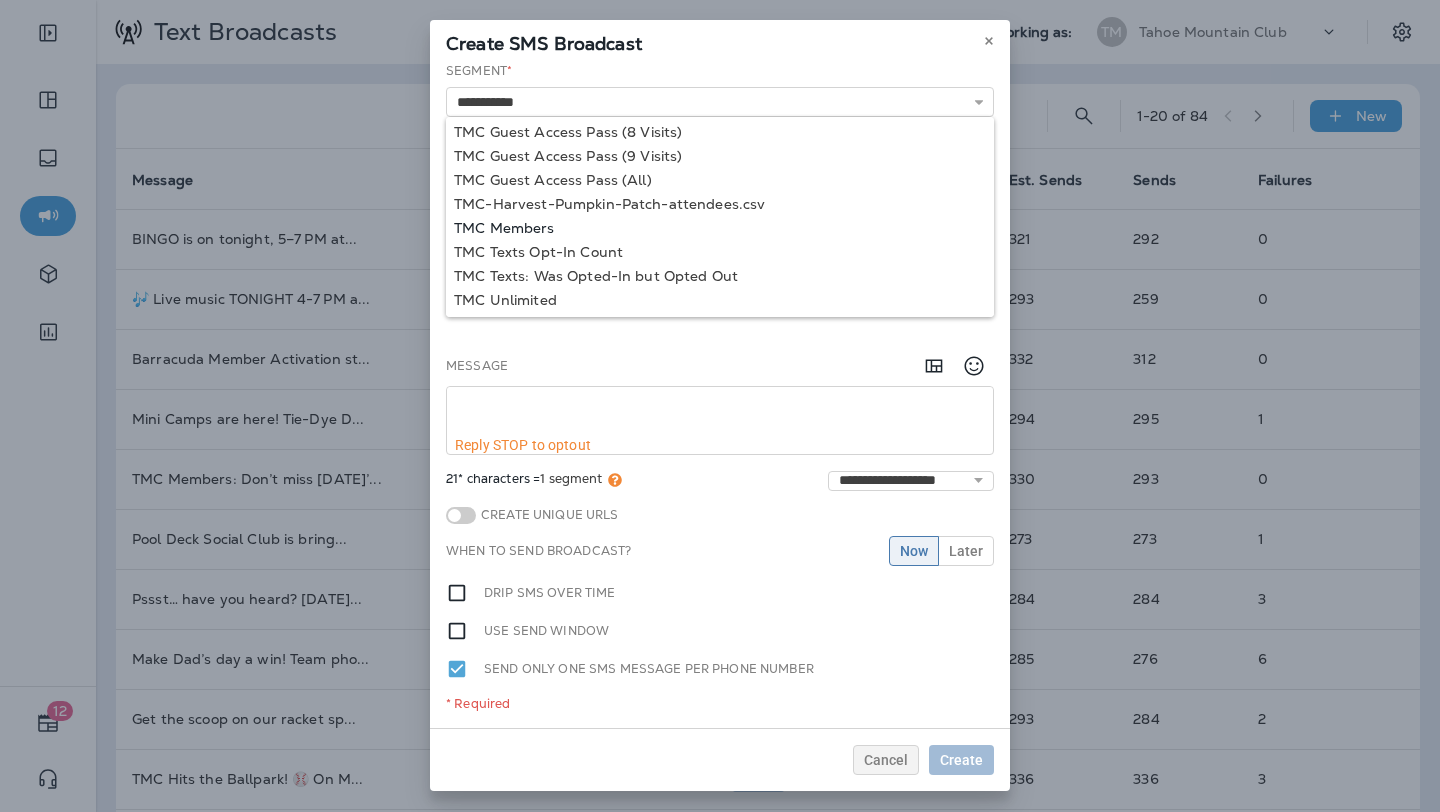 click on "**********" at bounding box center (720, 395) 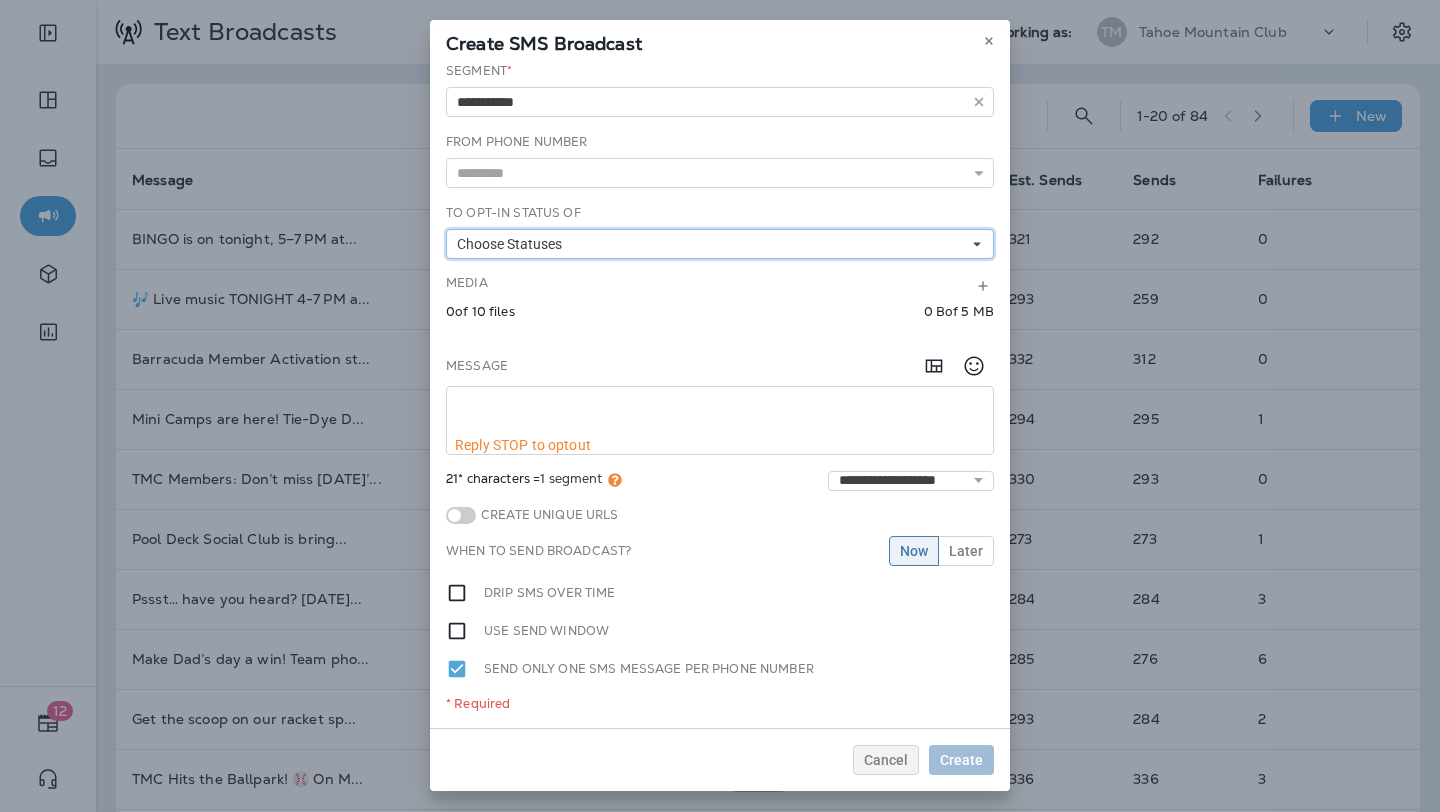 click on "Choose Statuses" at bounding box center (513, 244) 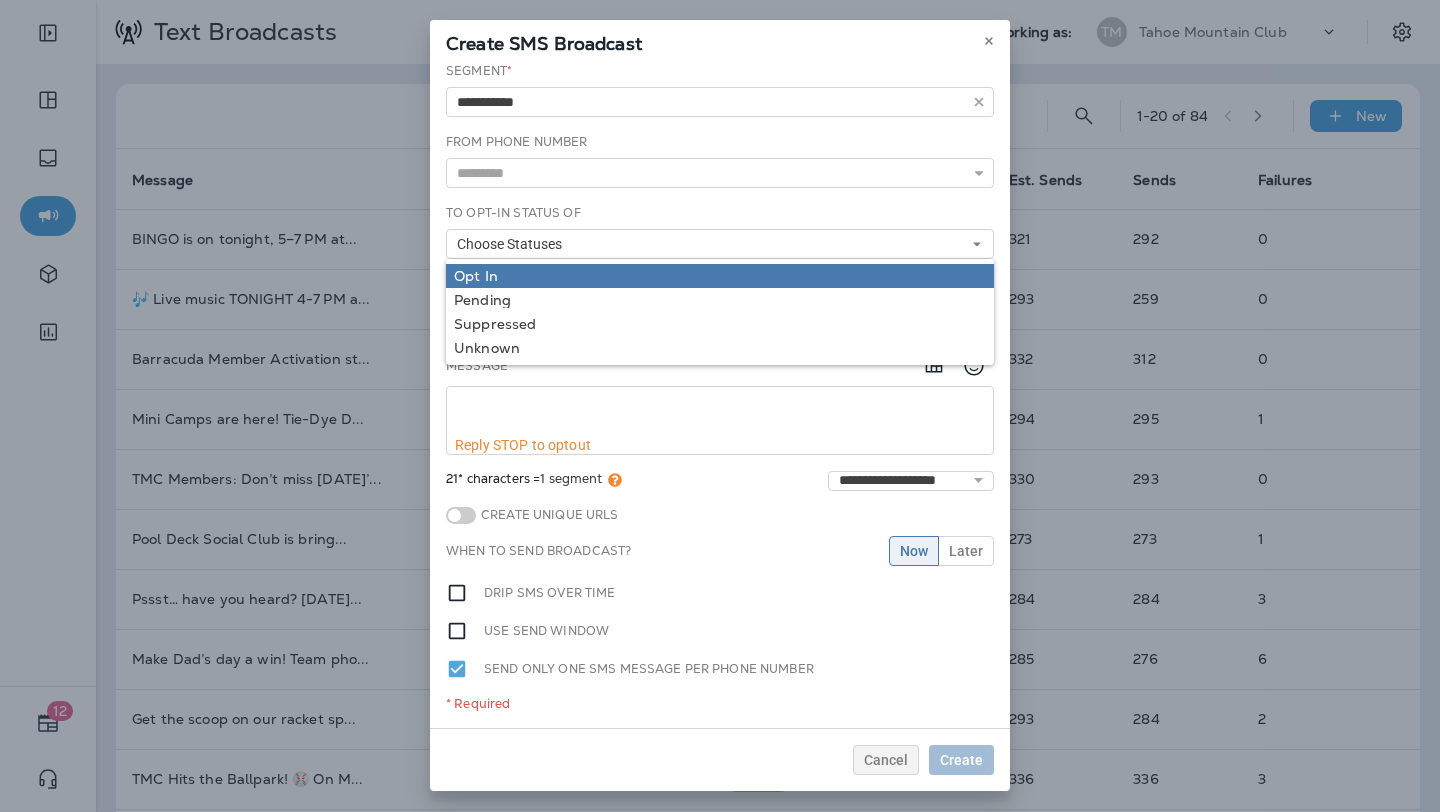 click on "Opt In" at bounding box center (720, 276) 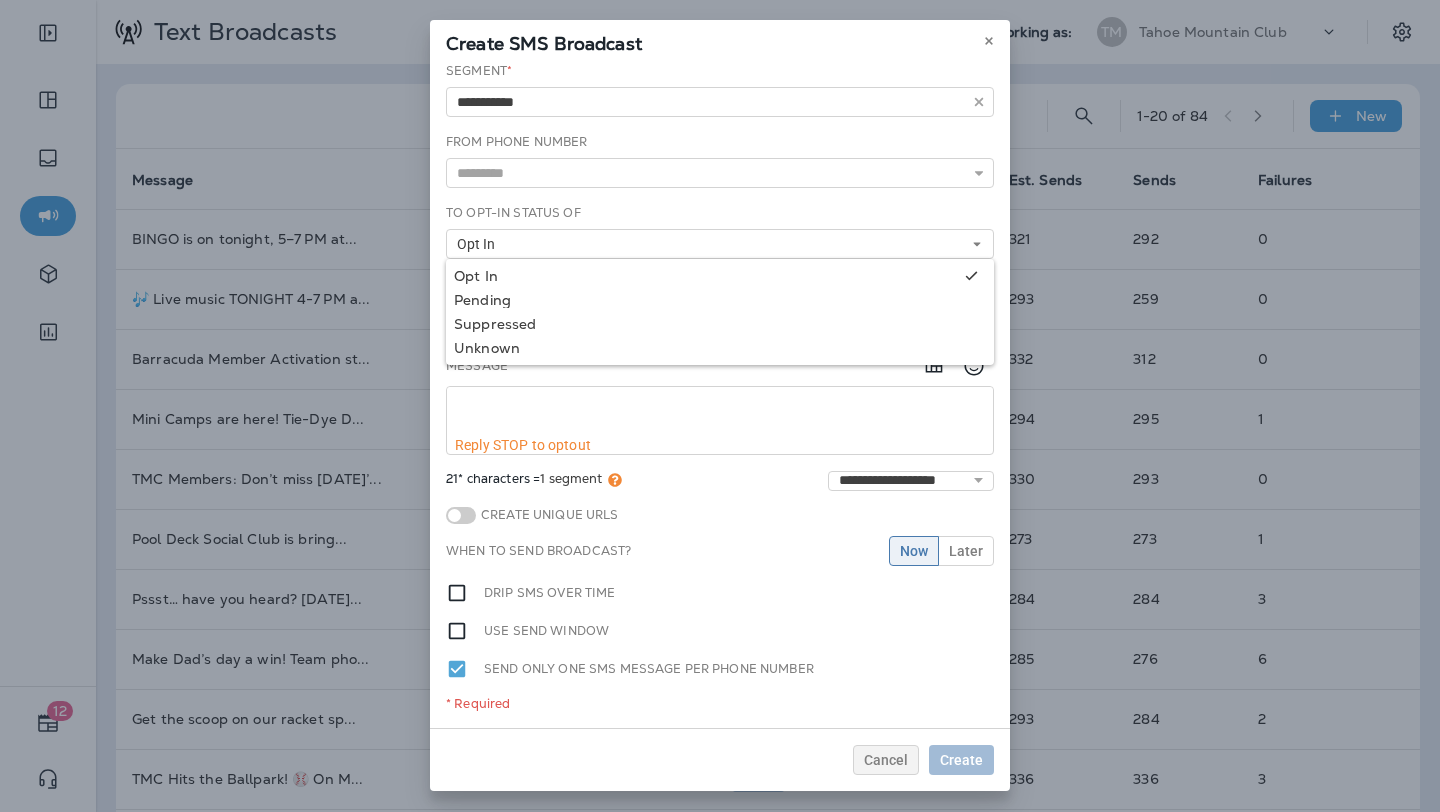click at bounding box center (720, 412) 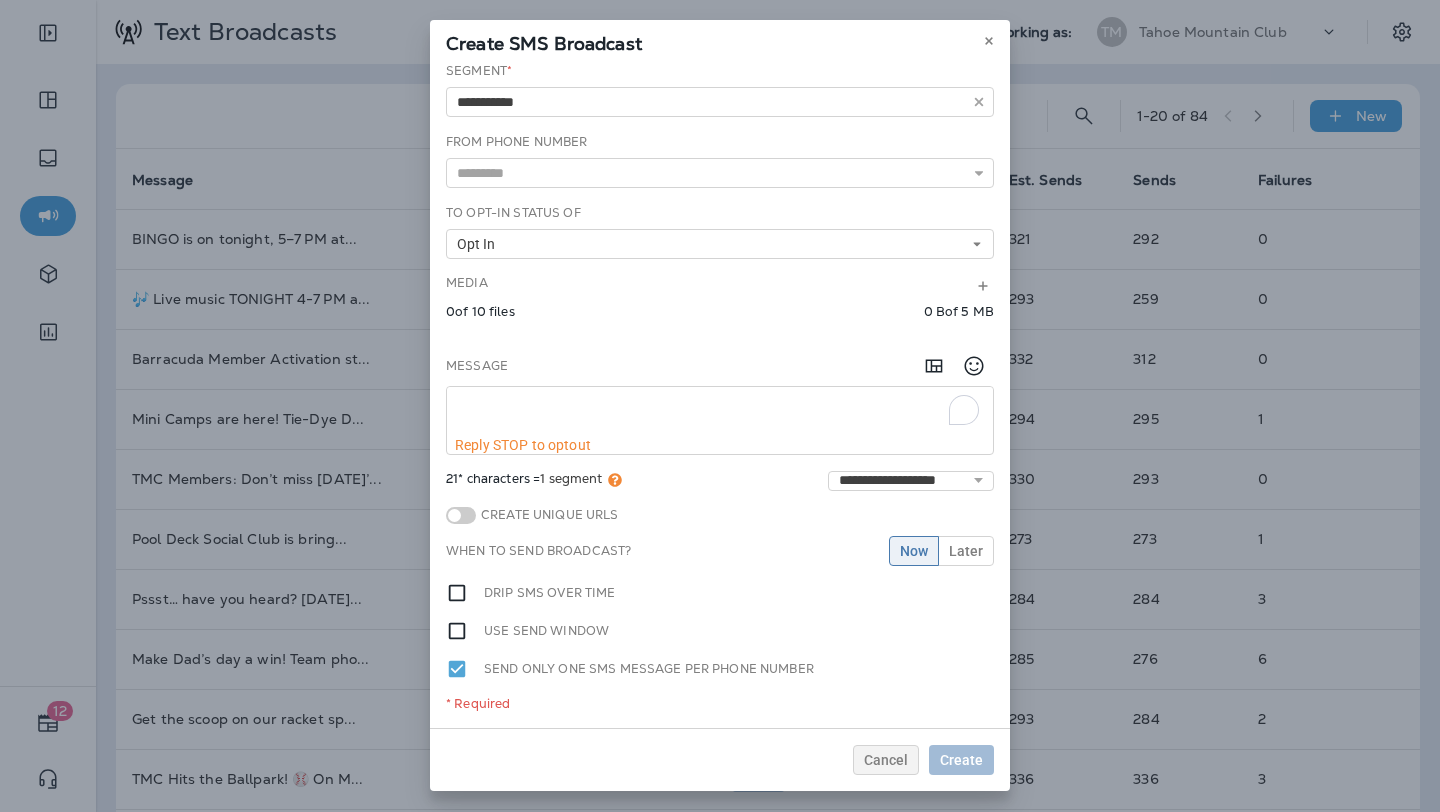 paste on "**********" 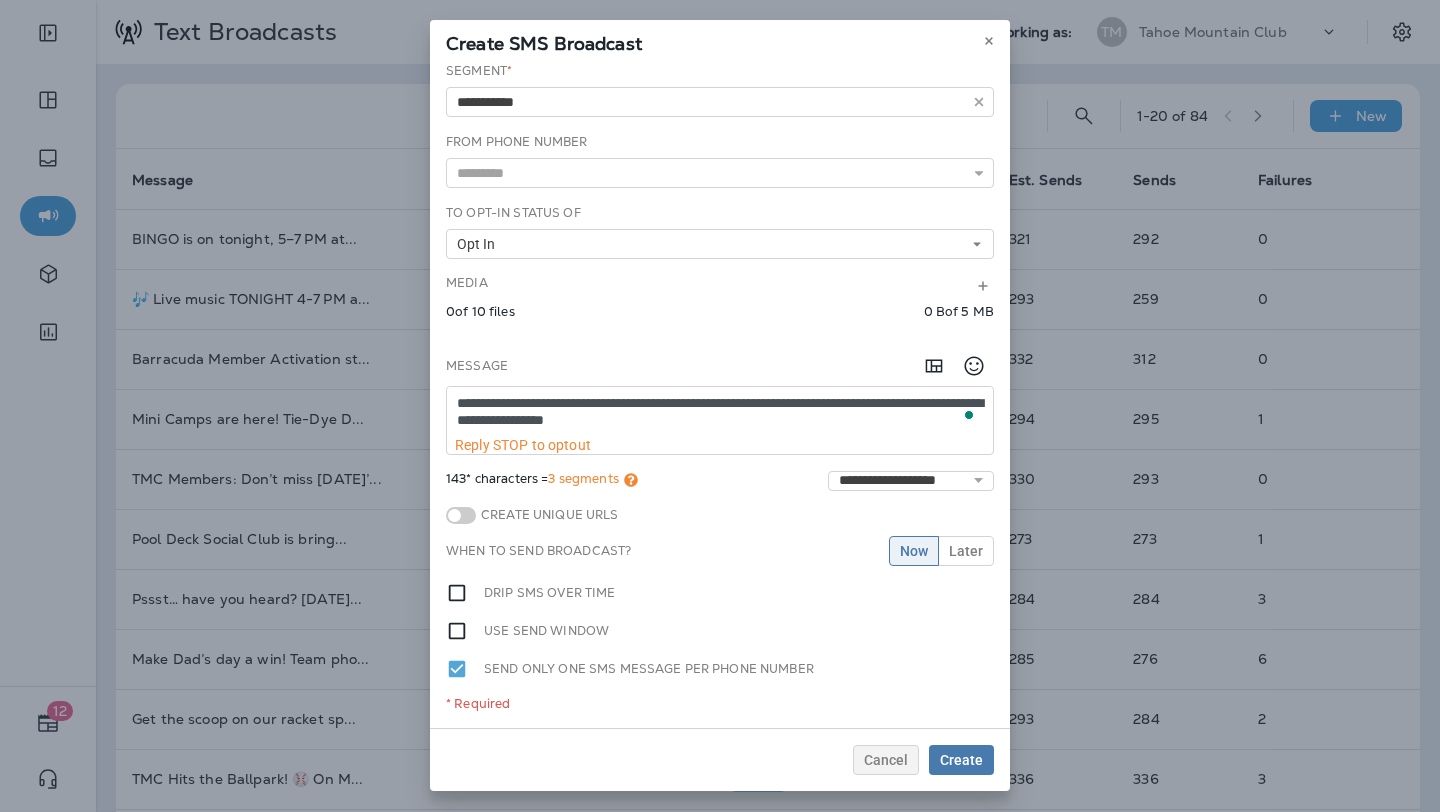 click on "**********" at bounding box center (720, 412) 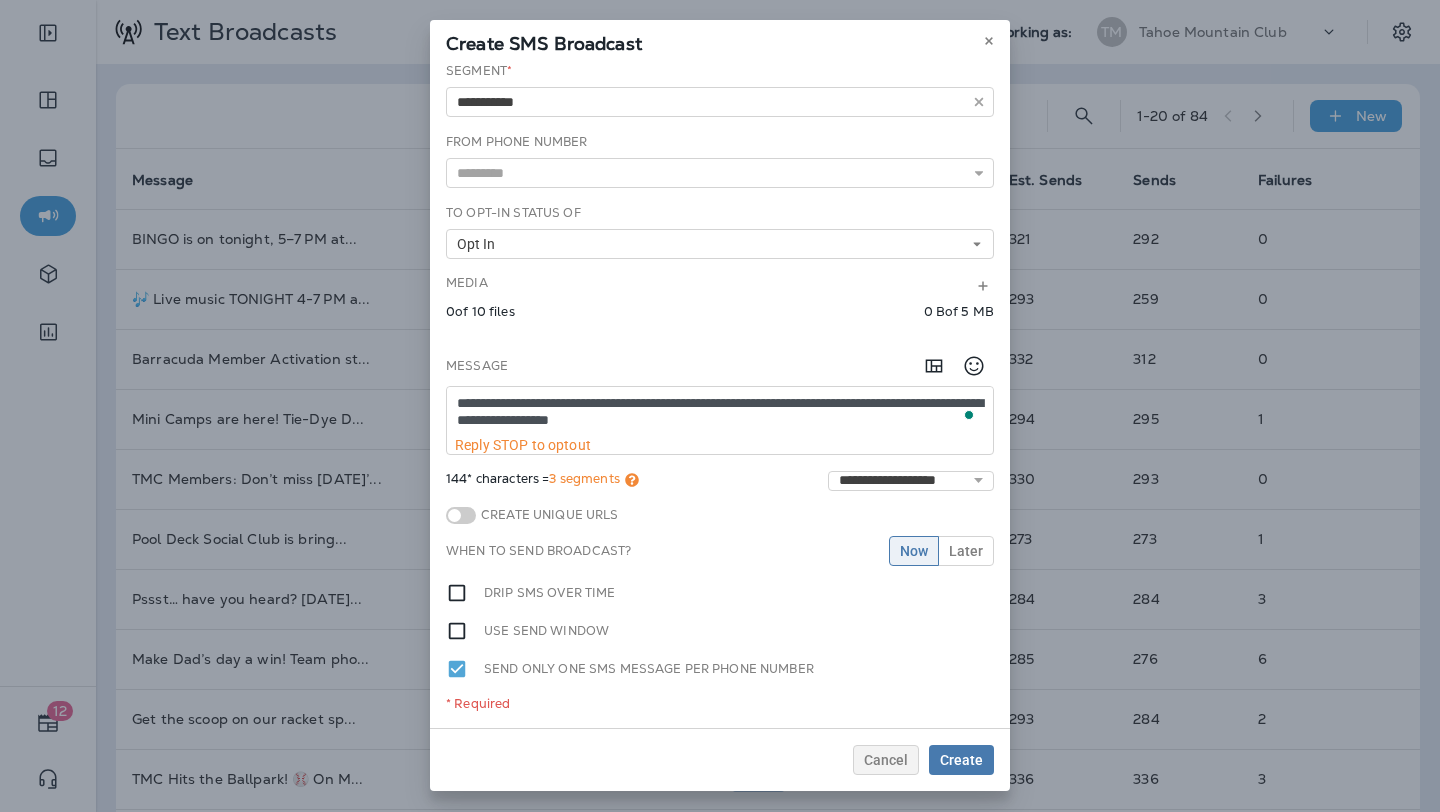 click on "**********" at bounding box center [720, 412] 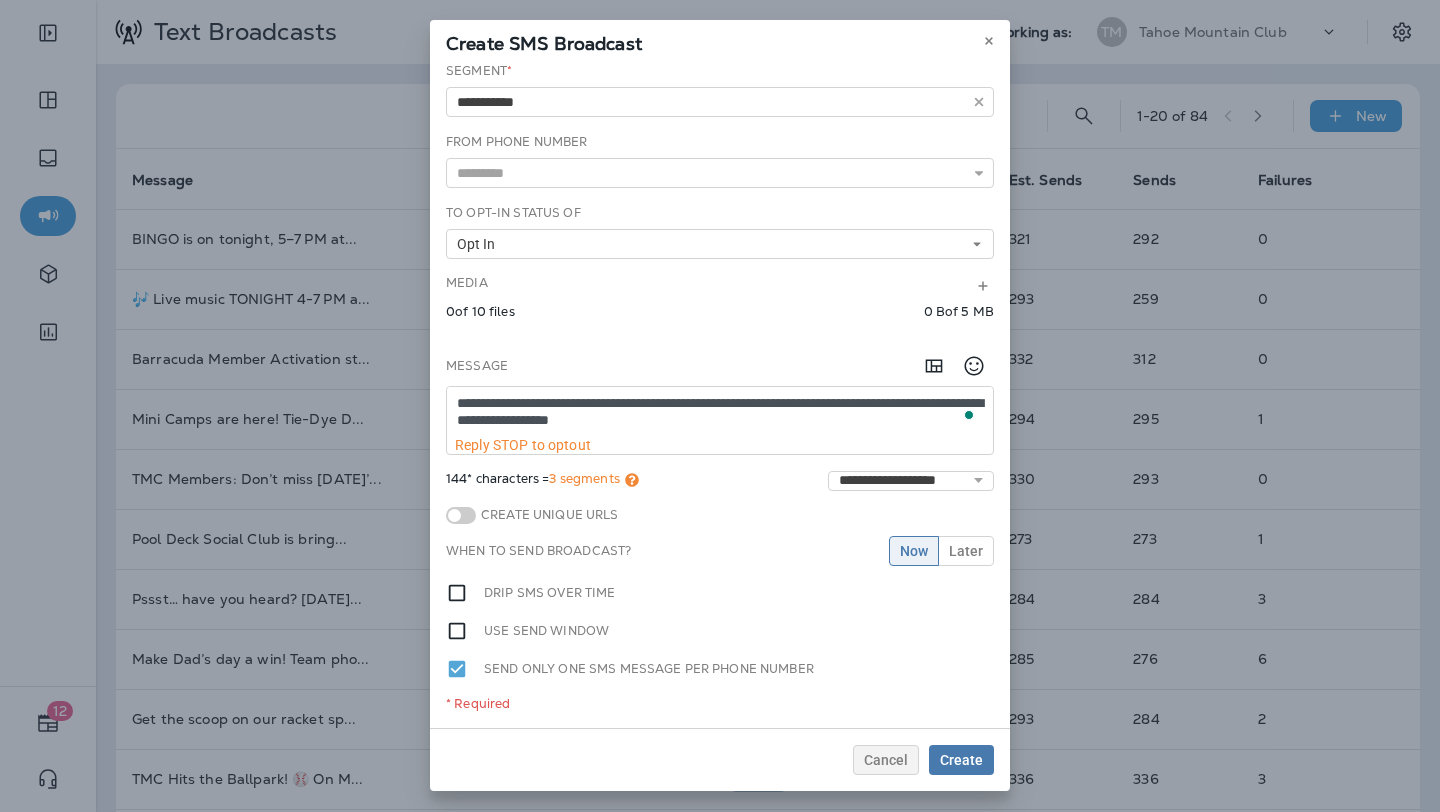 click on "**********" at bounding box center (720, 412) 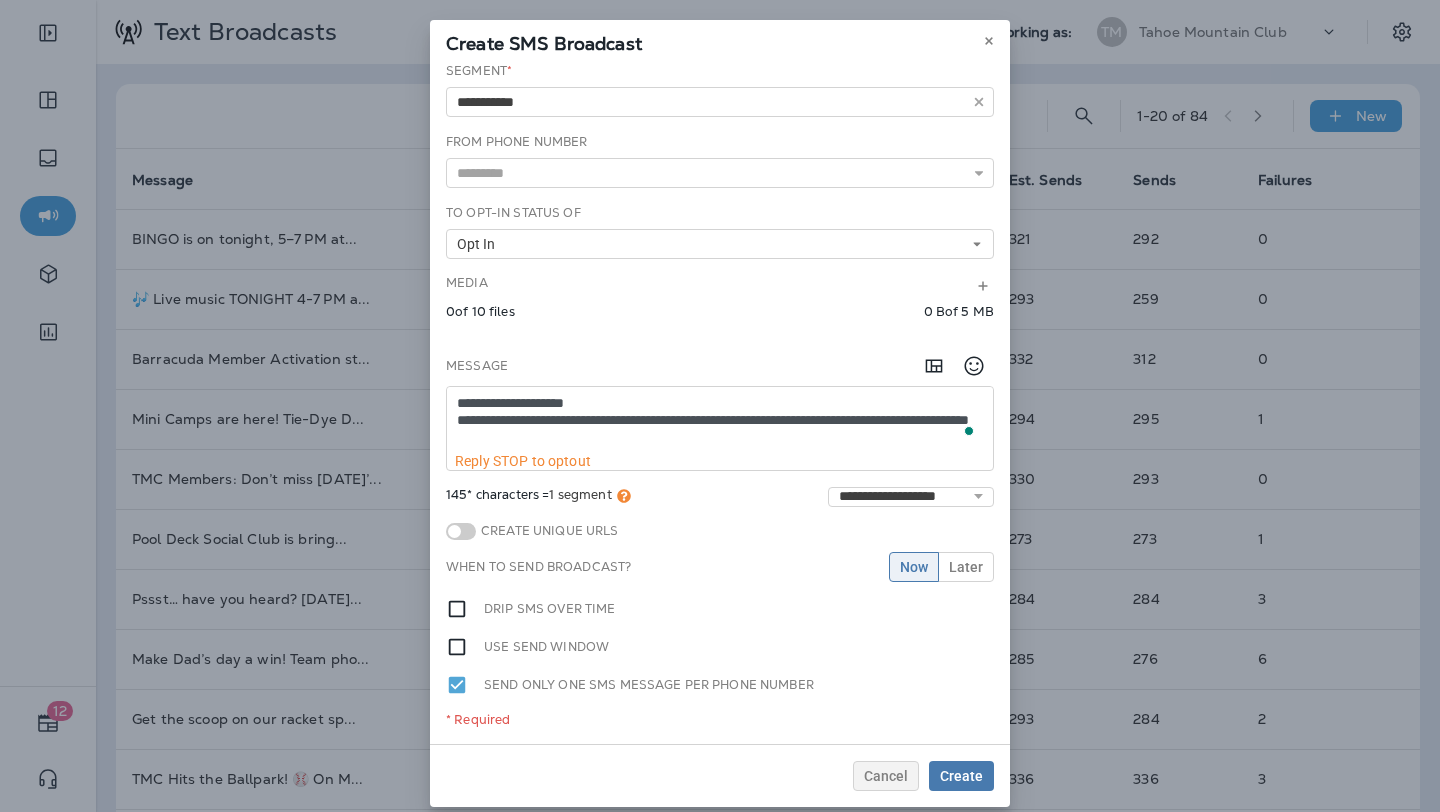click on "**********" at bounding box center (720, 420) 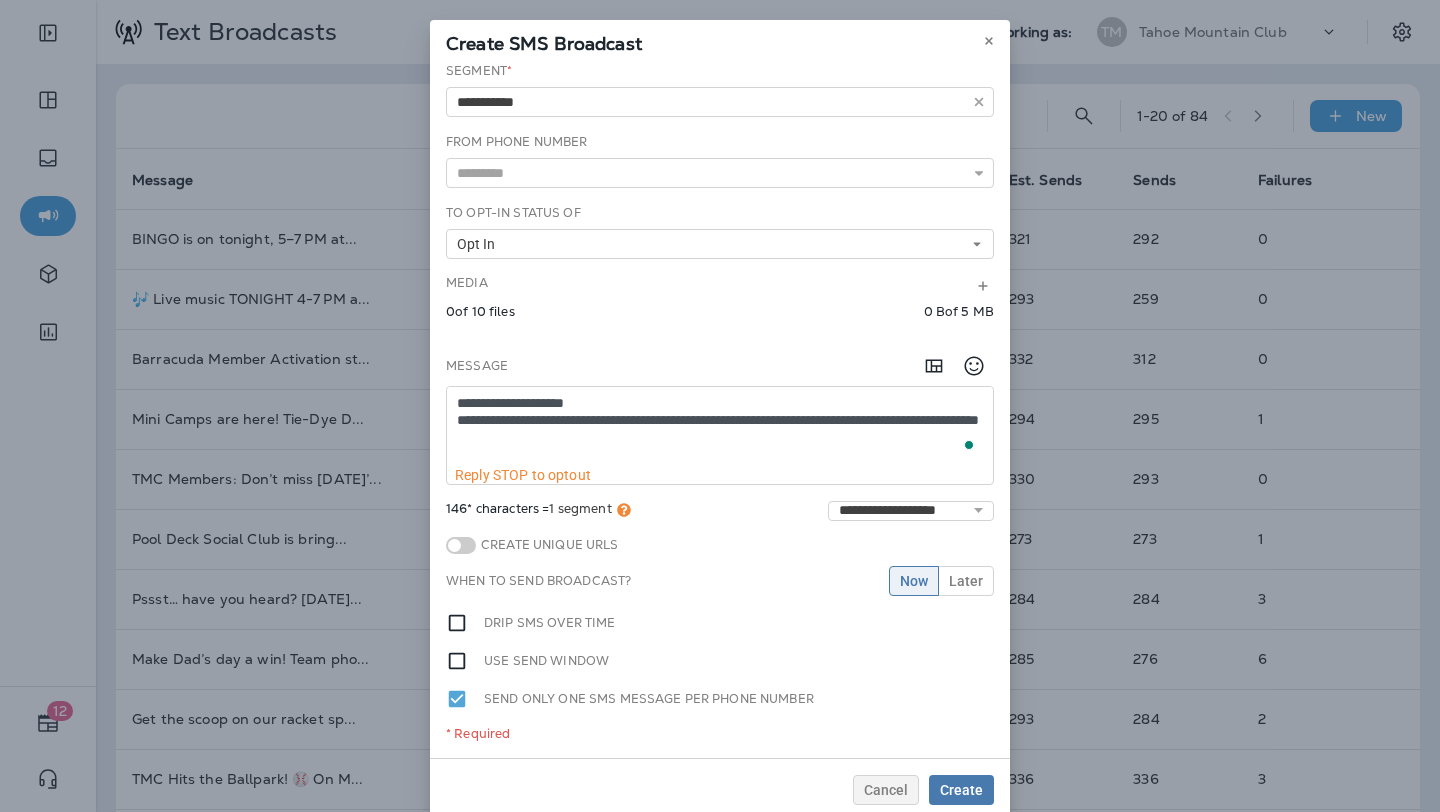 scroll, scrollTop: 12, scrollLeft: 0, axis: vertical 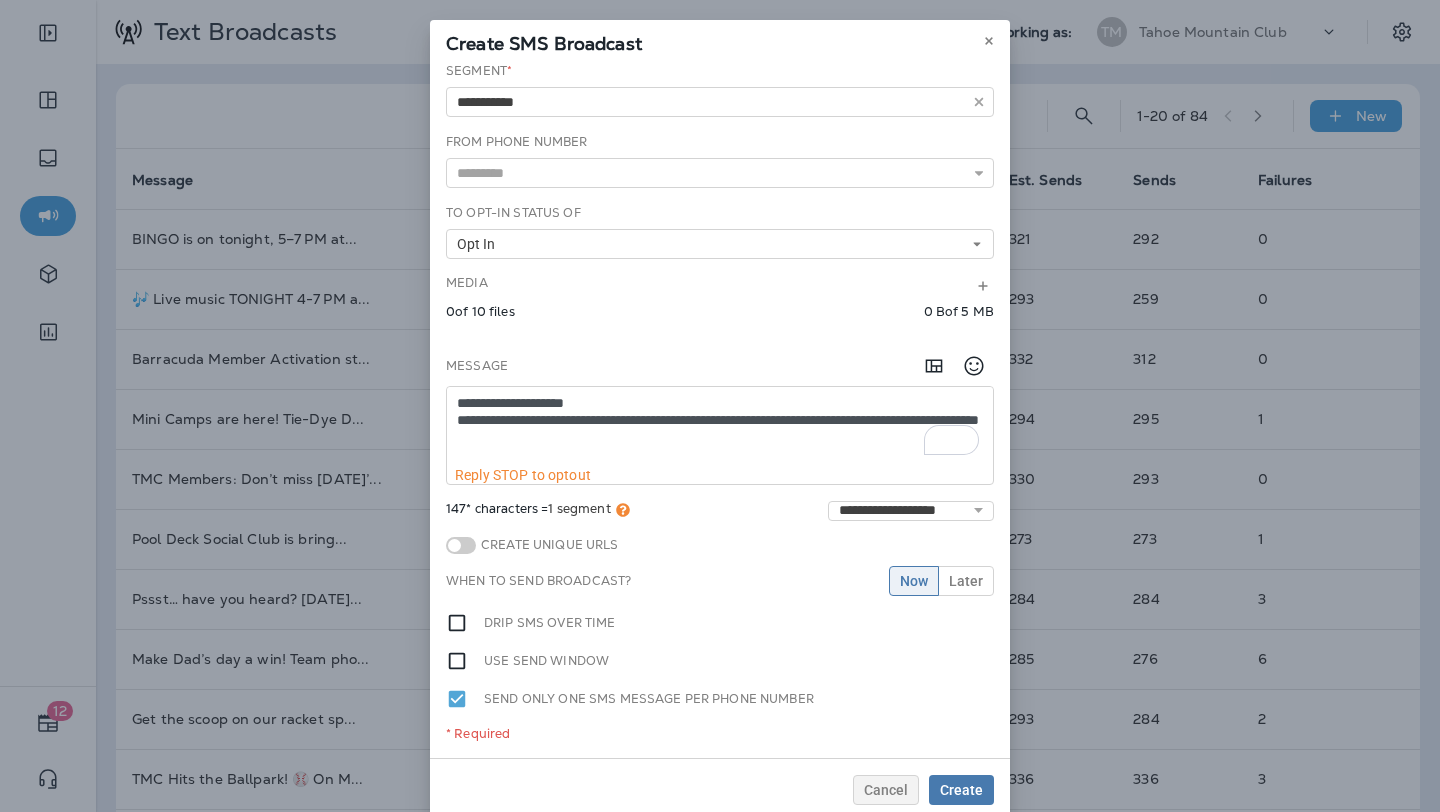 paste on "**********" 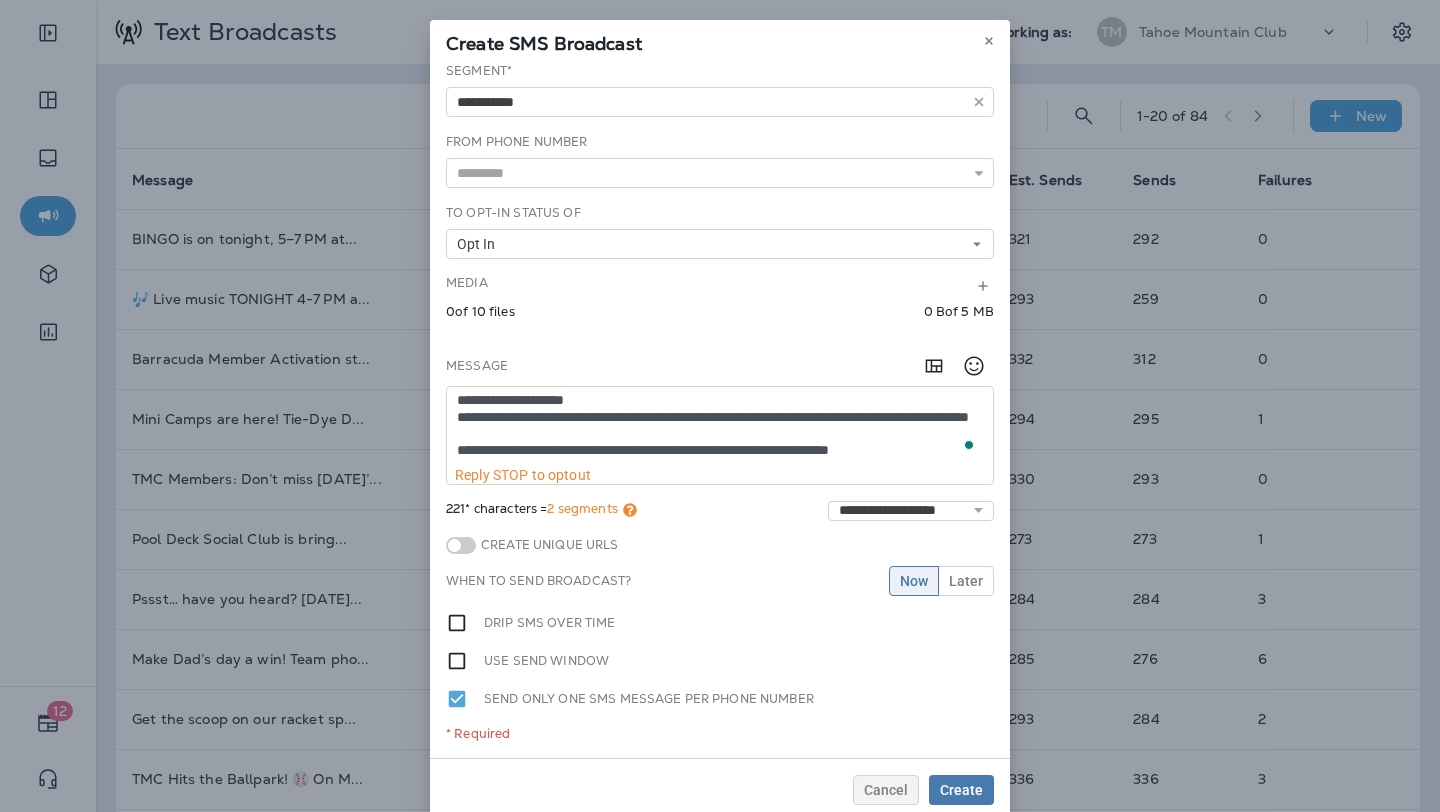 click on "**********" at bounding box center (720, 427) 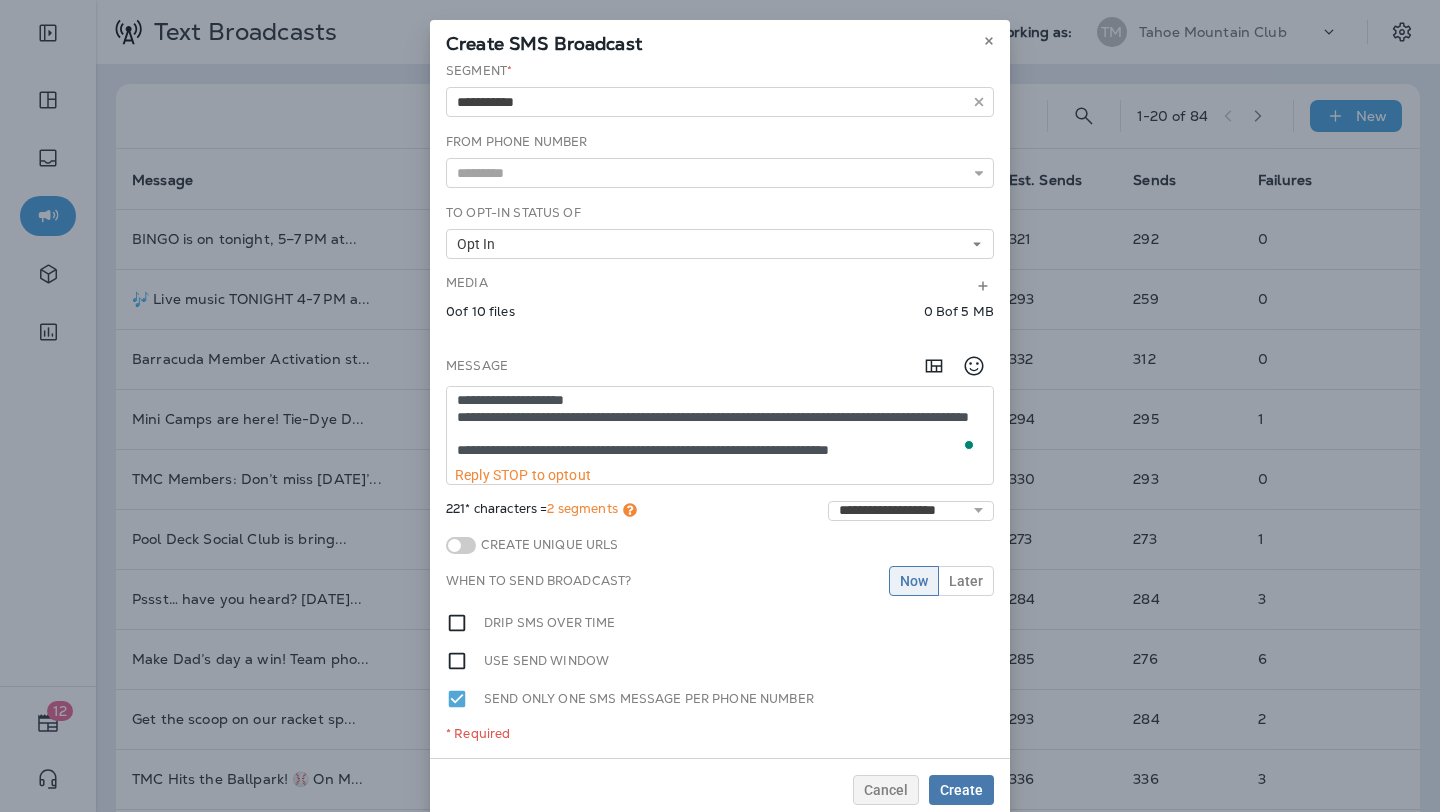 scroll, scrollTop: 0, scrollLeft: 0, axis: both 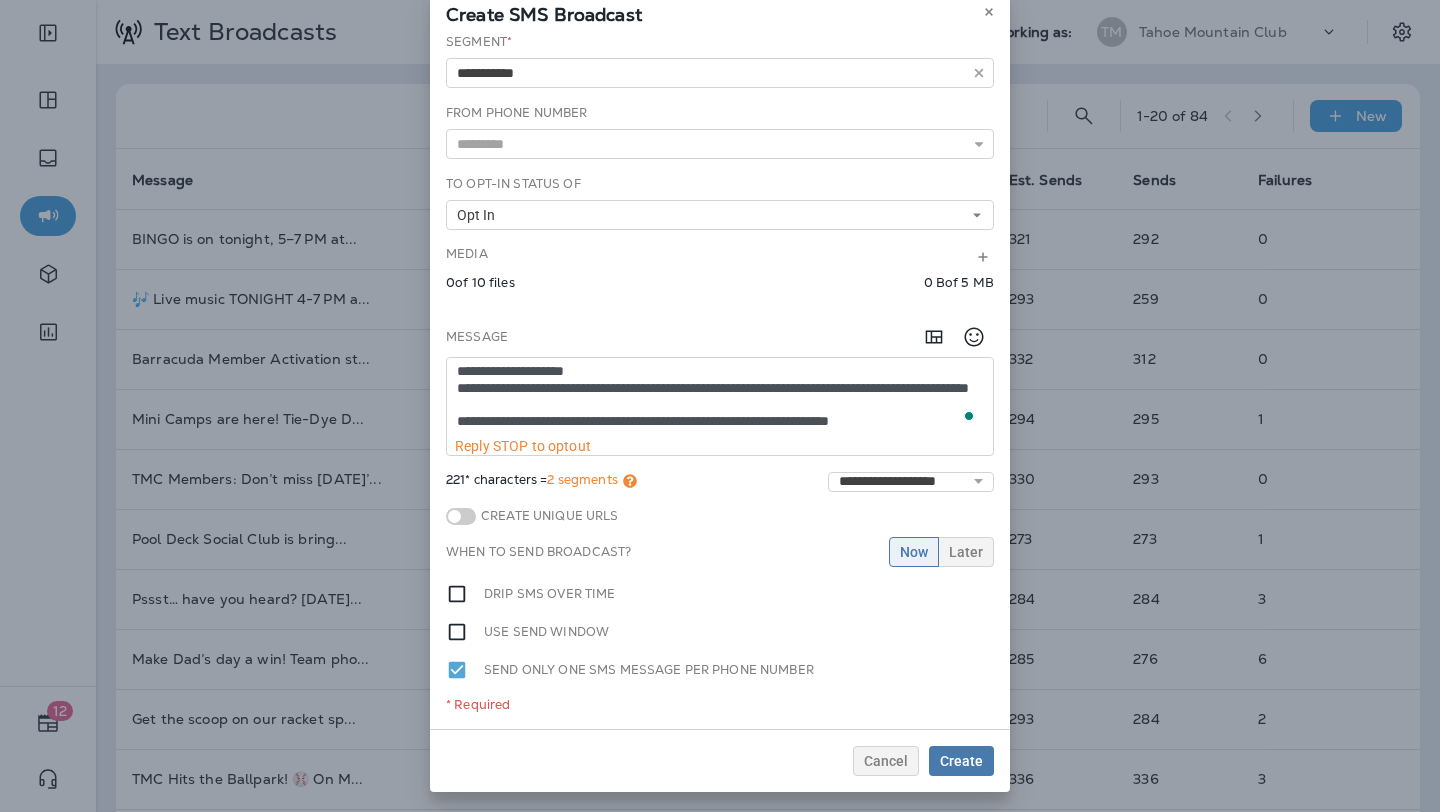 type on "**********" 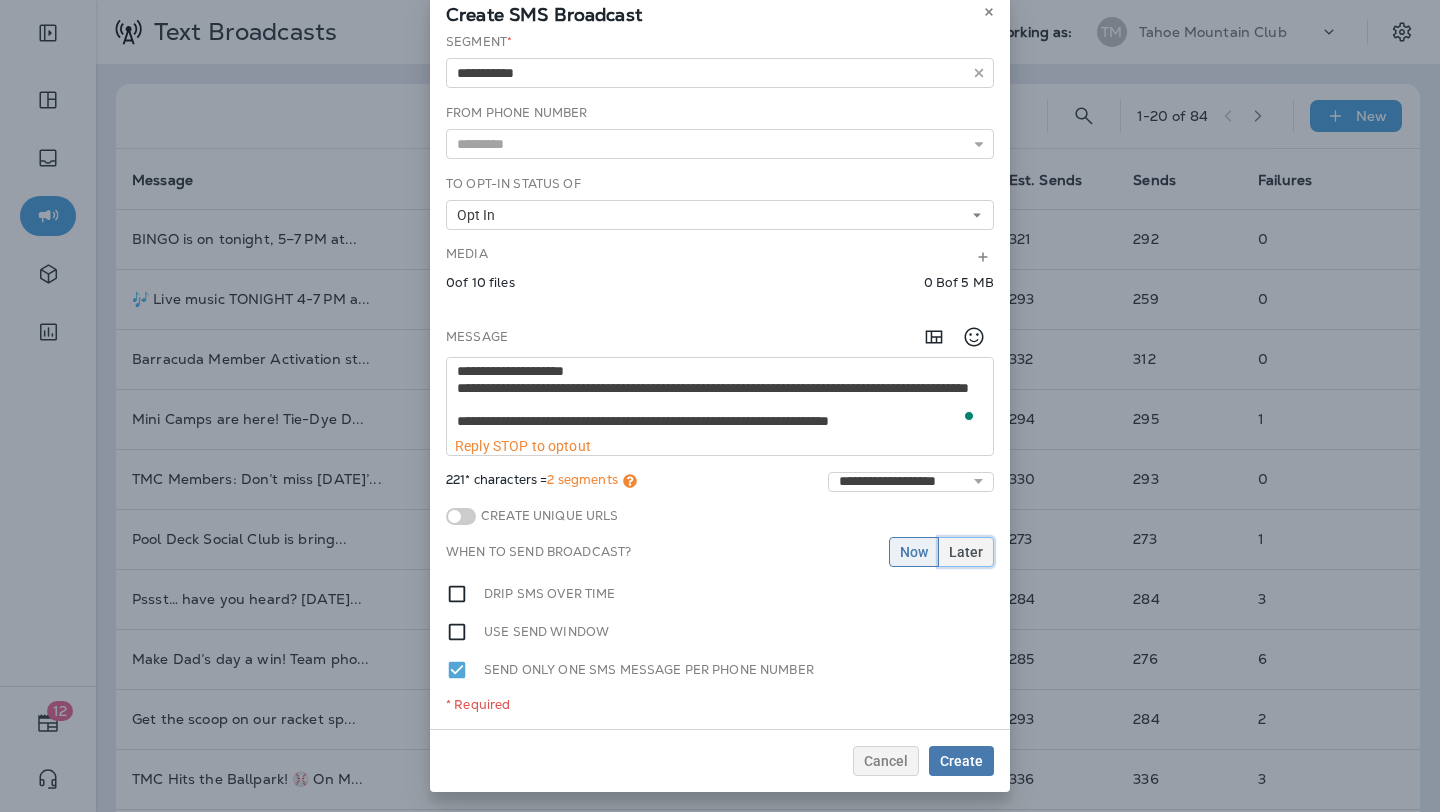 click on "Later" at bounding box center [966, 552] 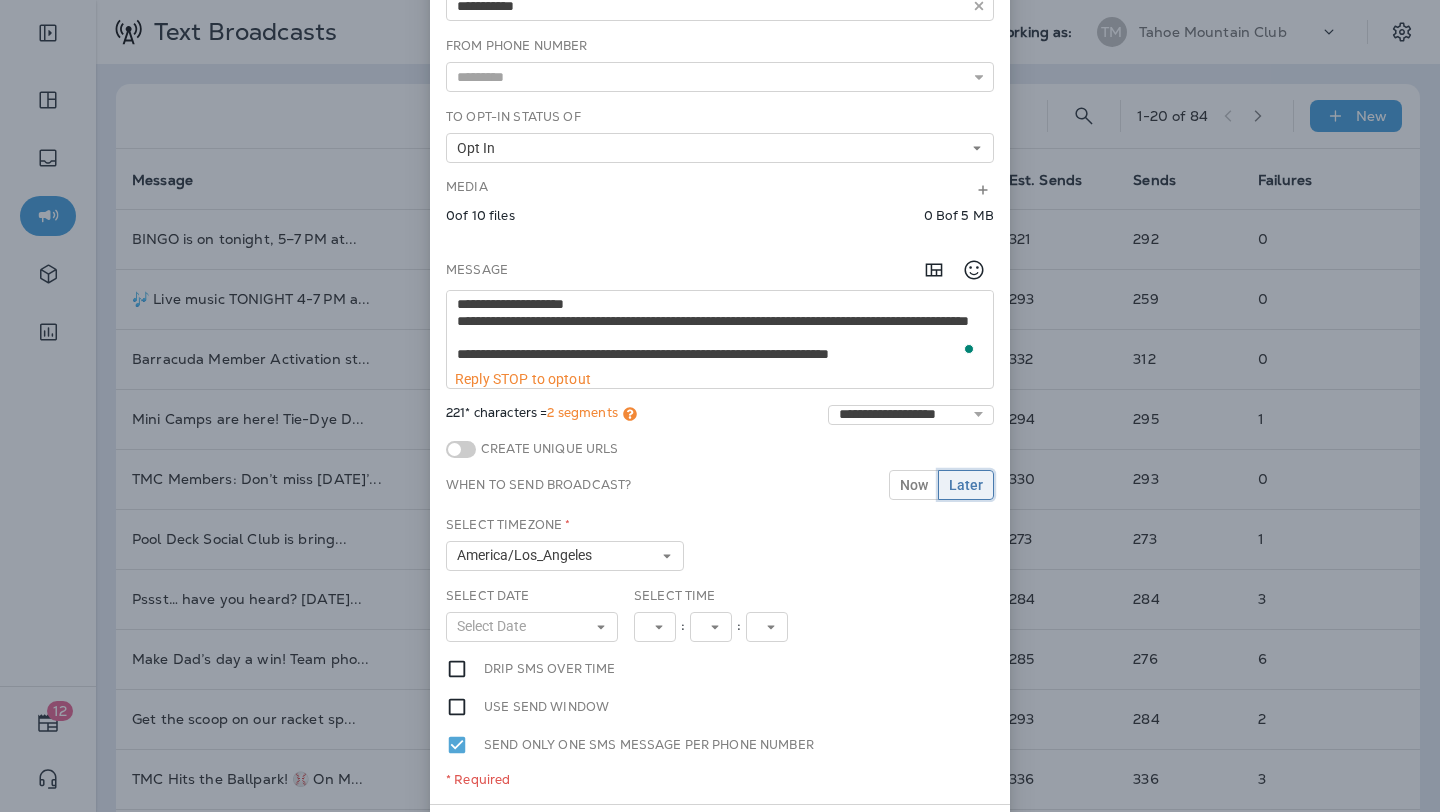 scroll, scrollTop: 171, scrollLeft: 0, axis: vertical 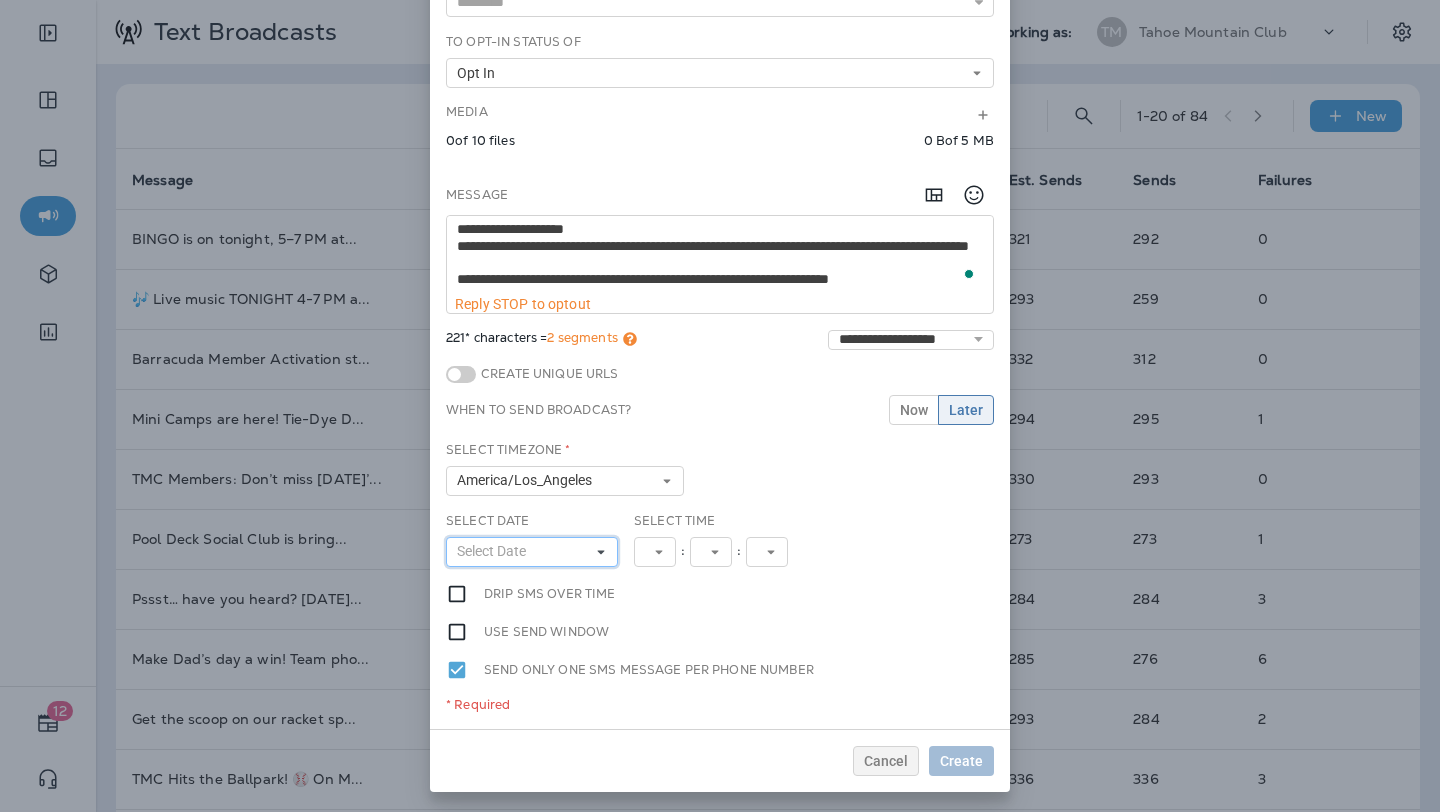 click 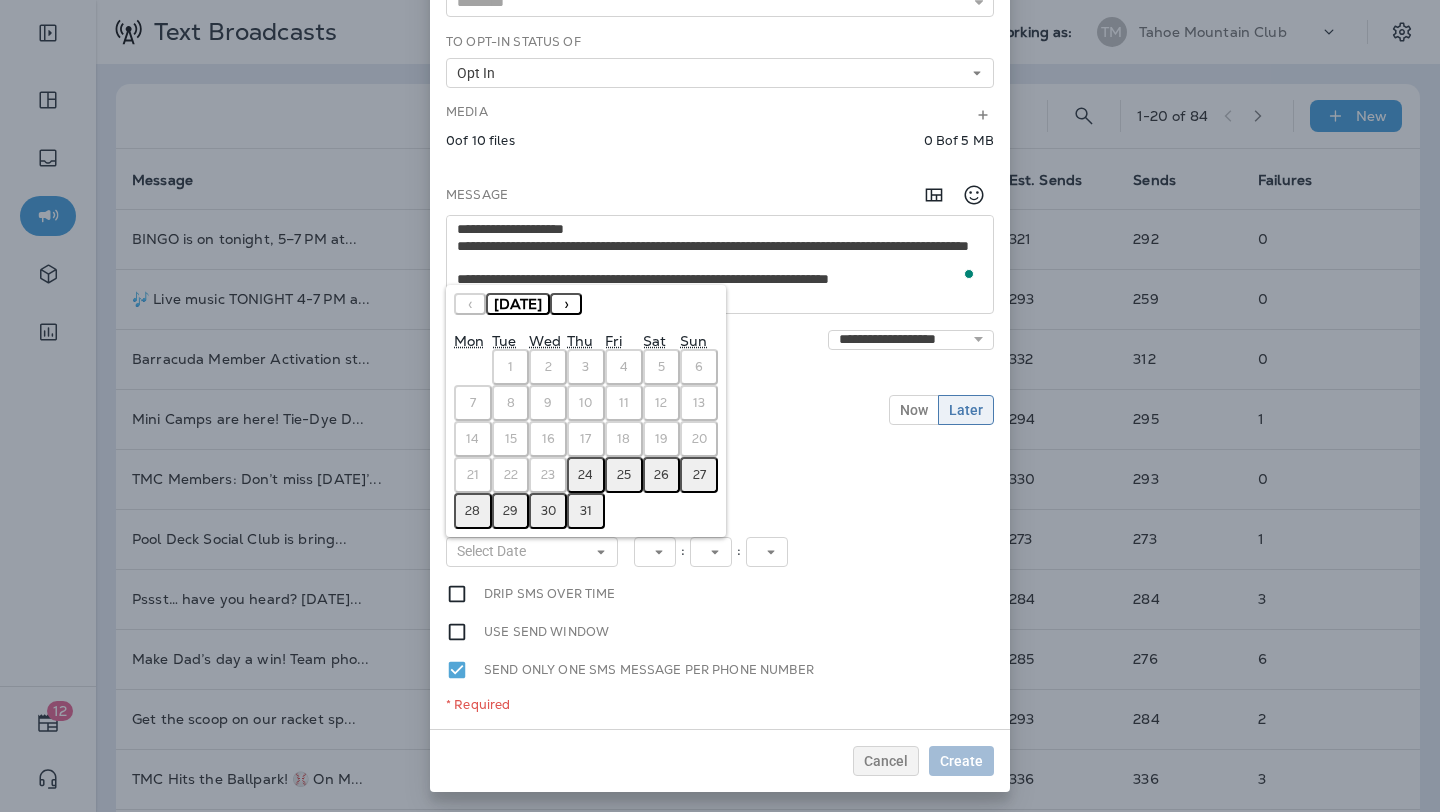 click on "25" at bounding box center (624, 475) 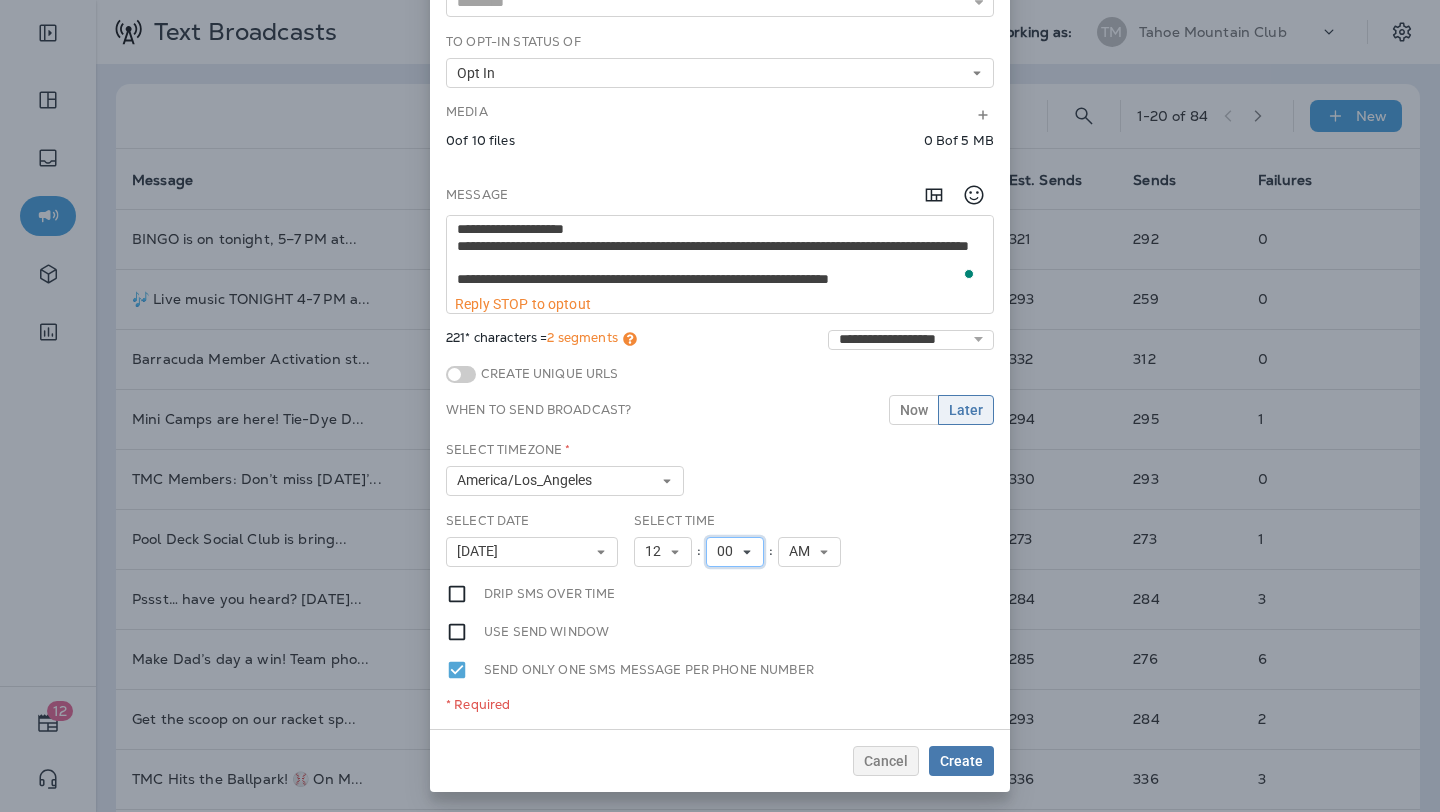click on "00" at bounding box center (729, 551) 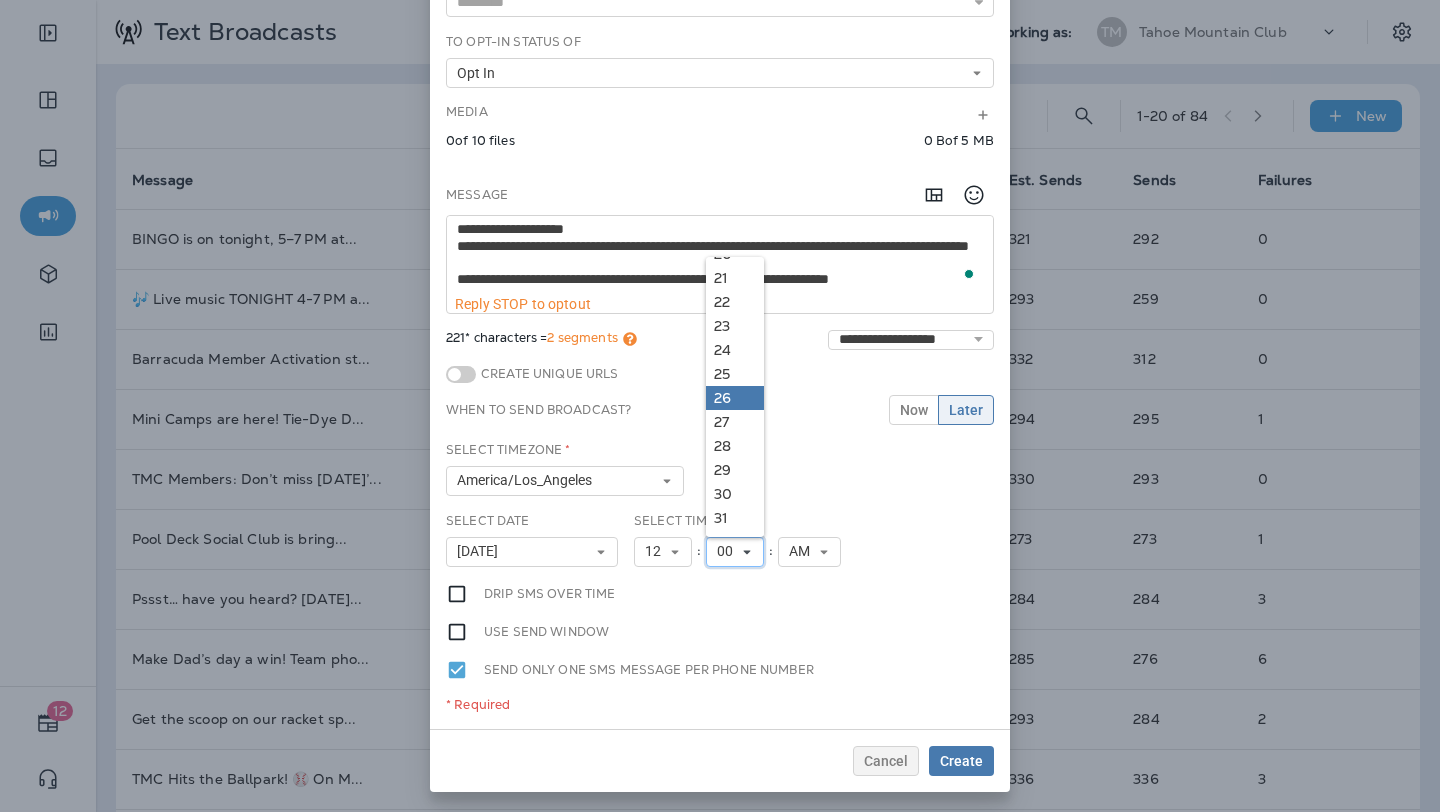 scroll, scrollTop: 501, scrollLeft: 0, axis: vertical 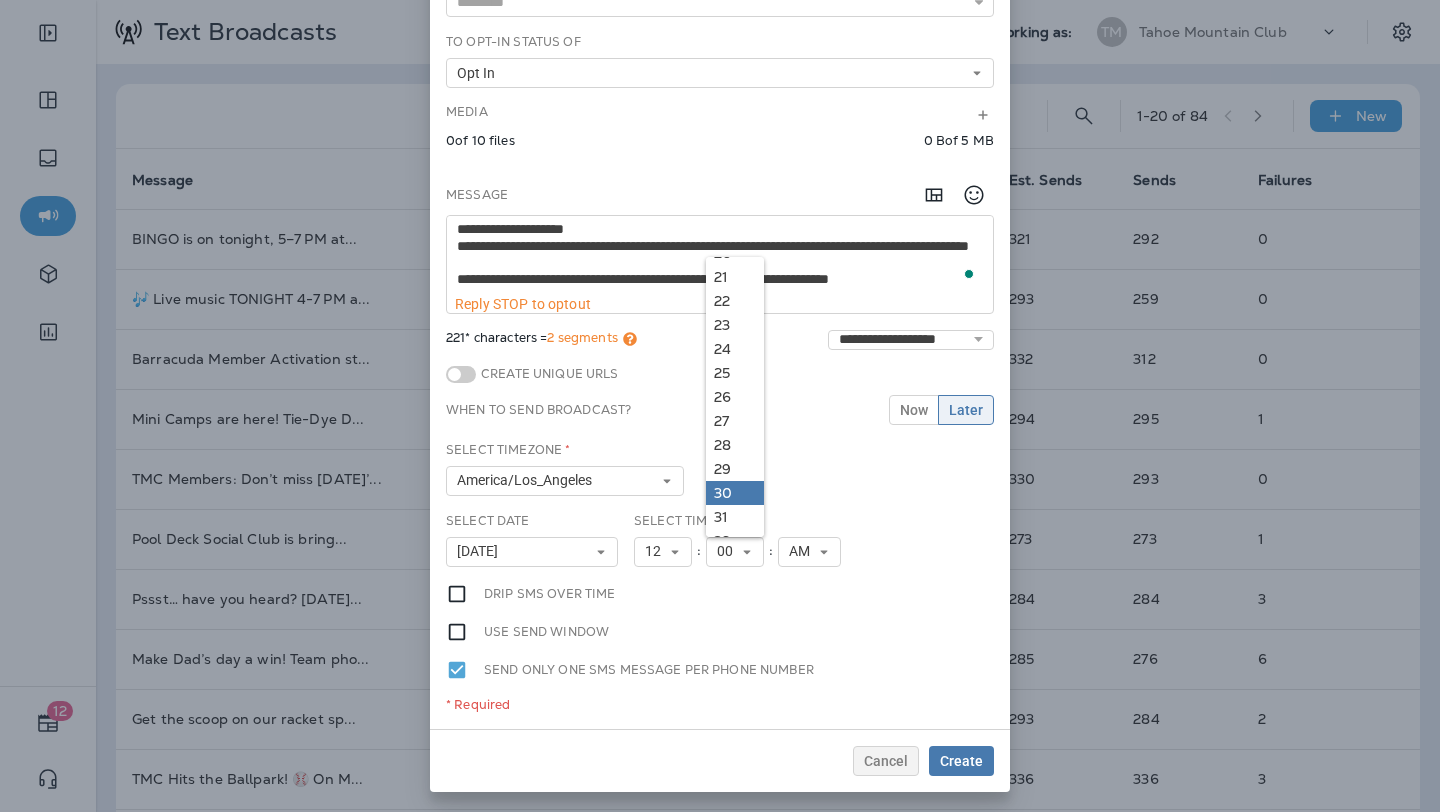 click on "30" at bounding box center (735, 493) 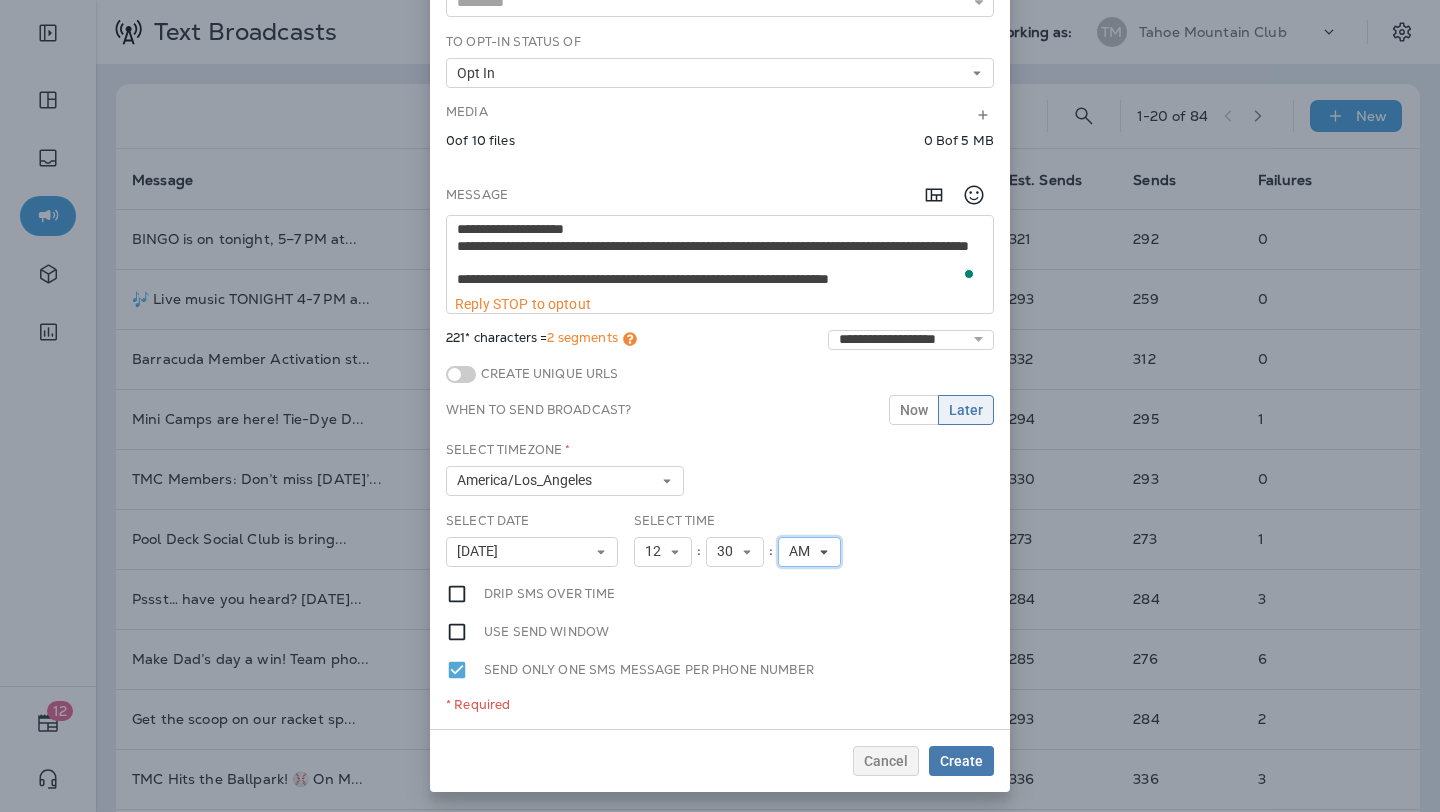 click on "AM" at bounding box center (803, 551) 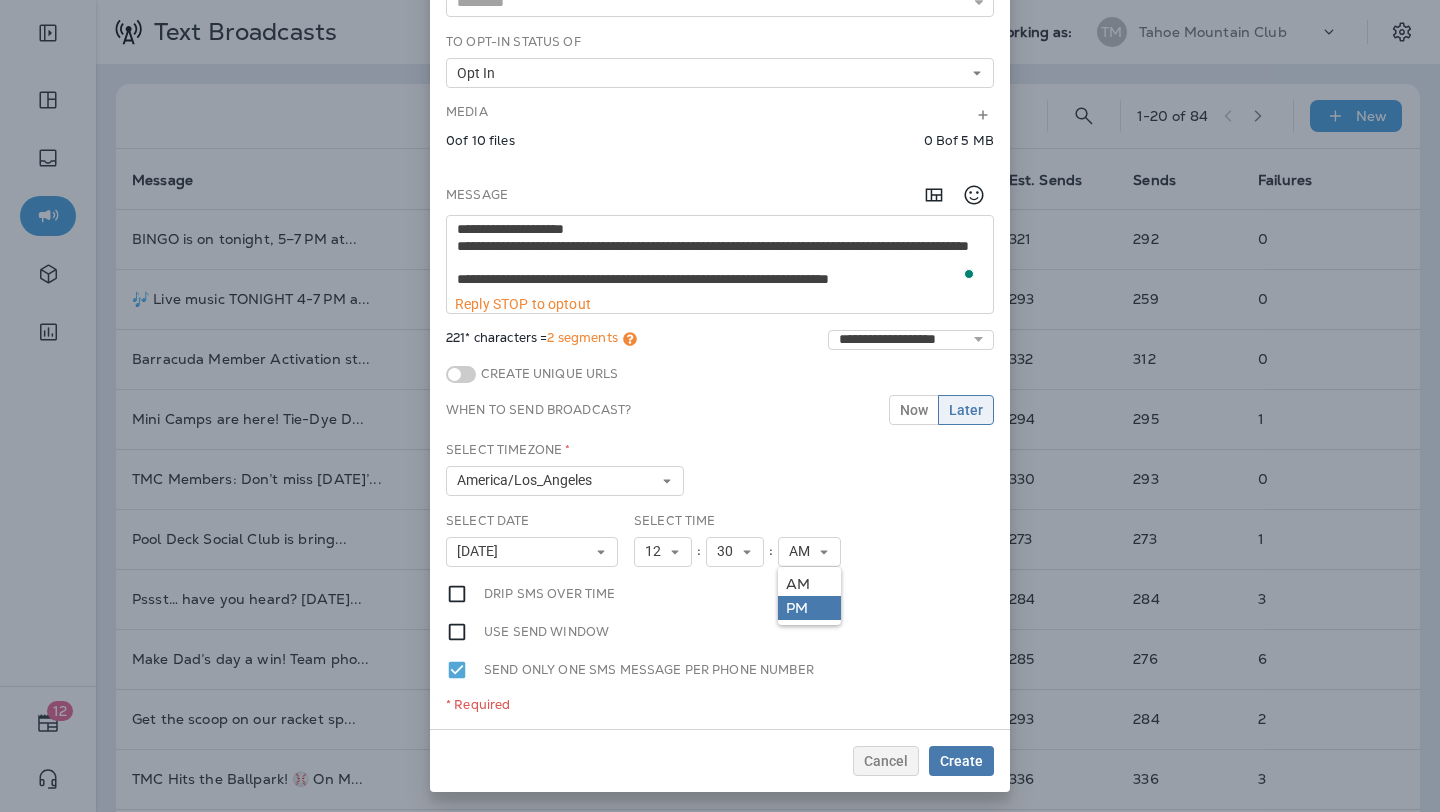 click on "PM" at bounding box center (809, 608) 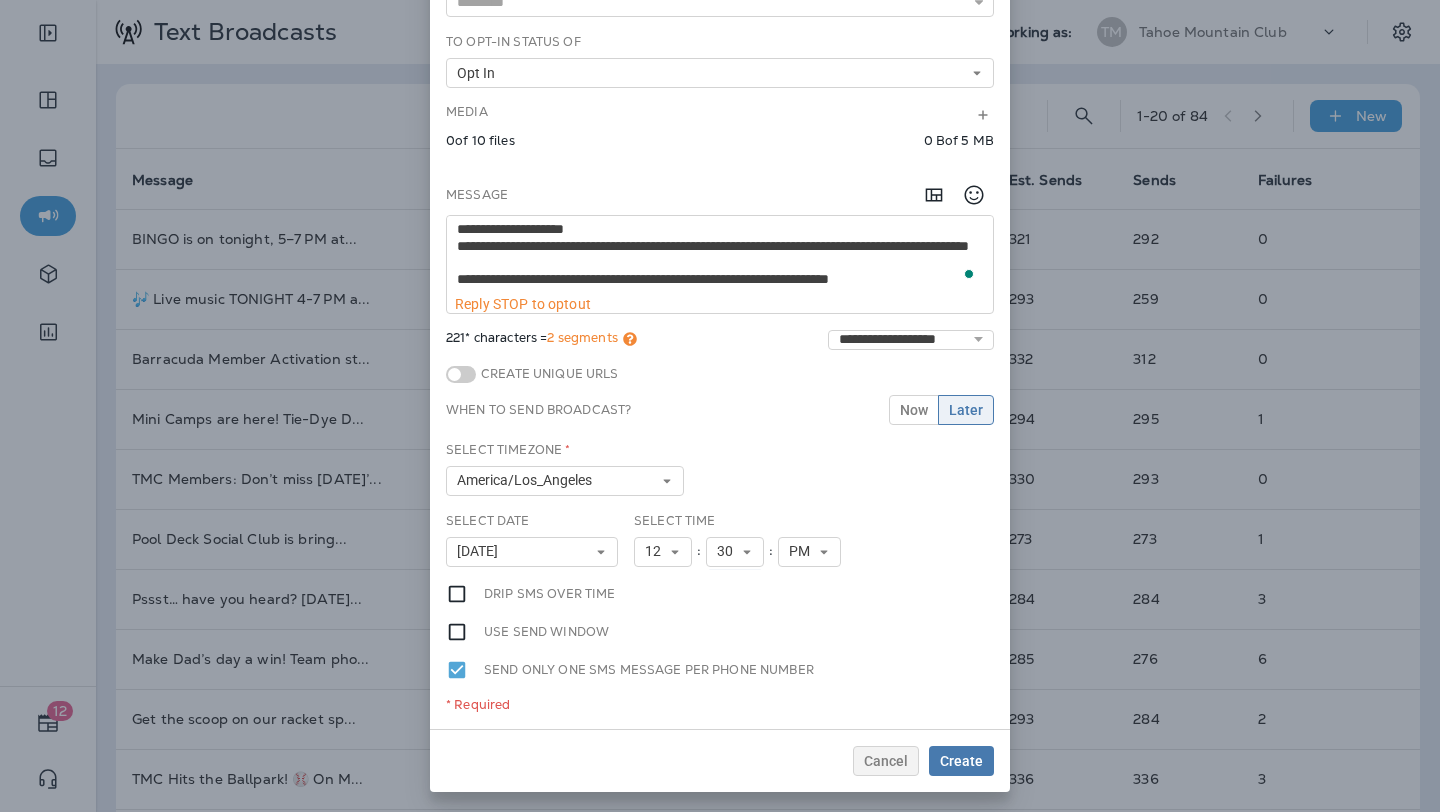 click on "**********" at bounding box center [720, 310] 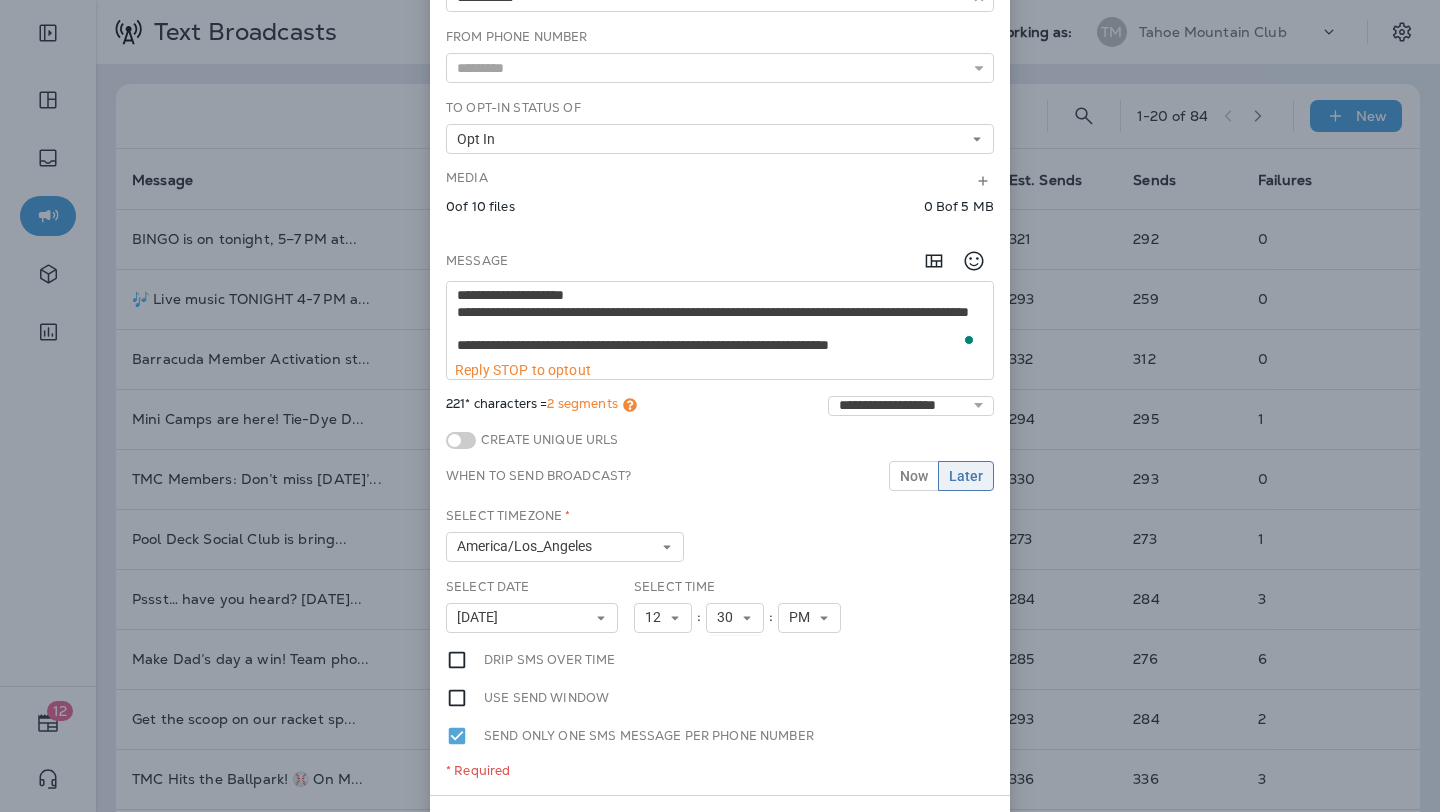 scroll, scrollTop: 90, scrollLeft: 0, axis: vertical 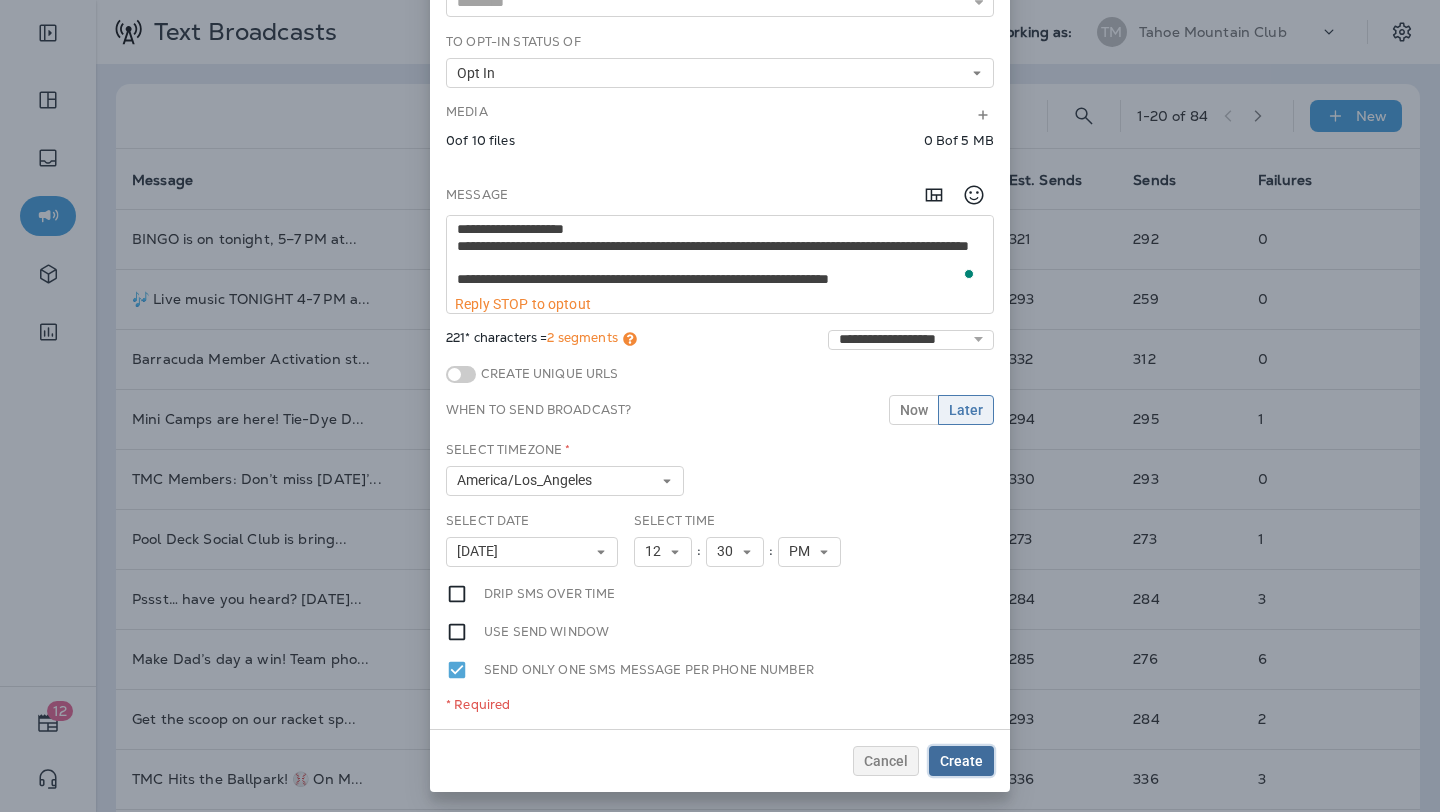 click on "Create" at bounding box center [961, 761] 